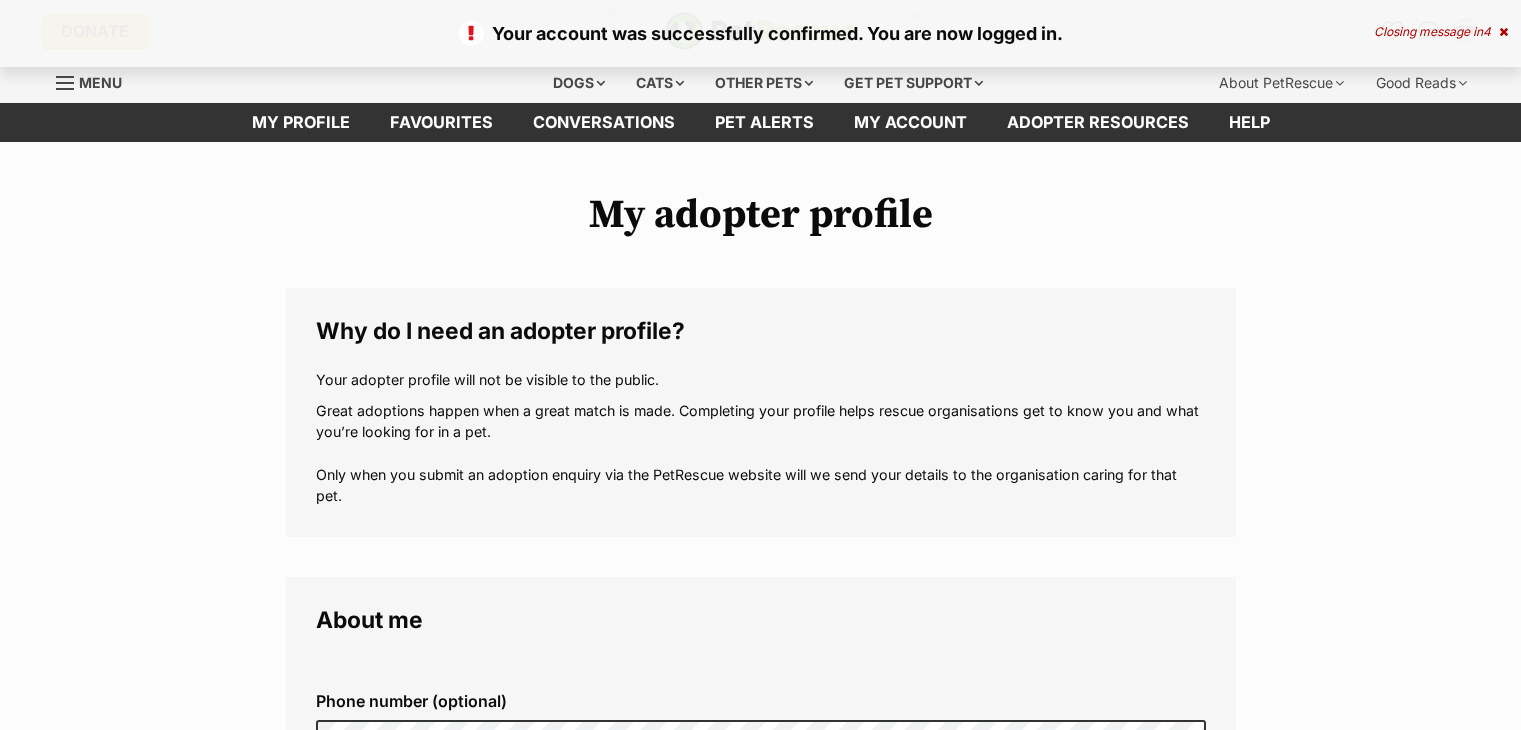 scroll, scrollTop: 0, scrollLeft: 0, axis: both 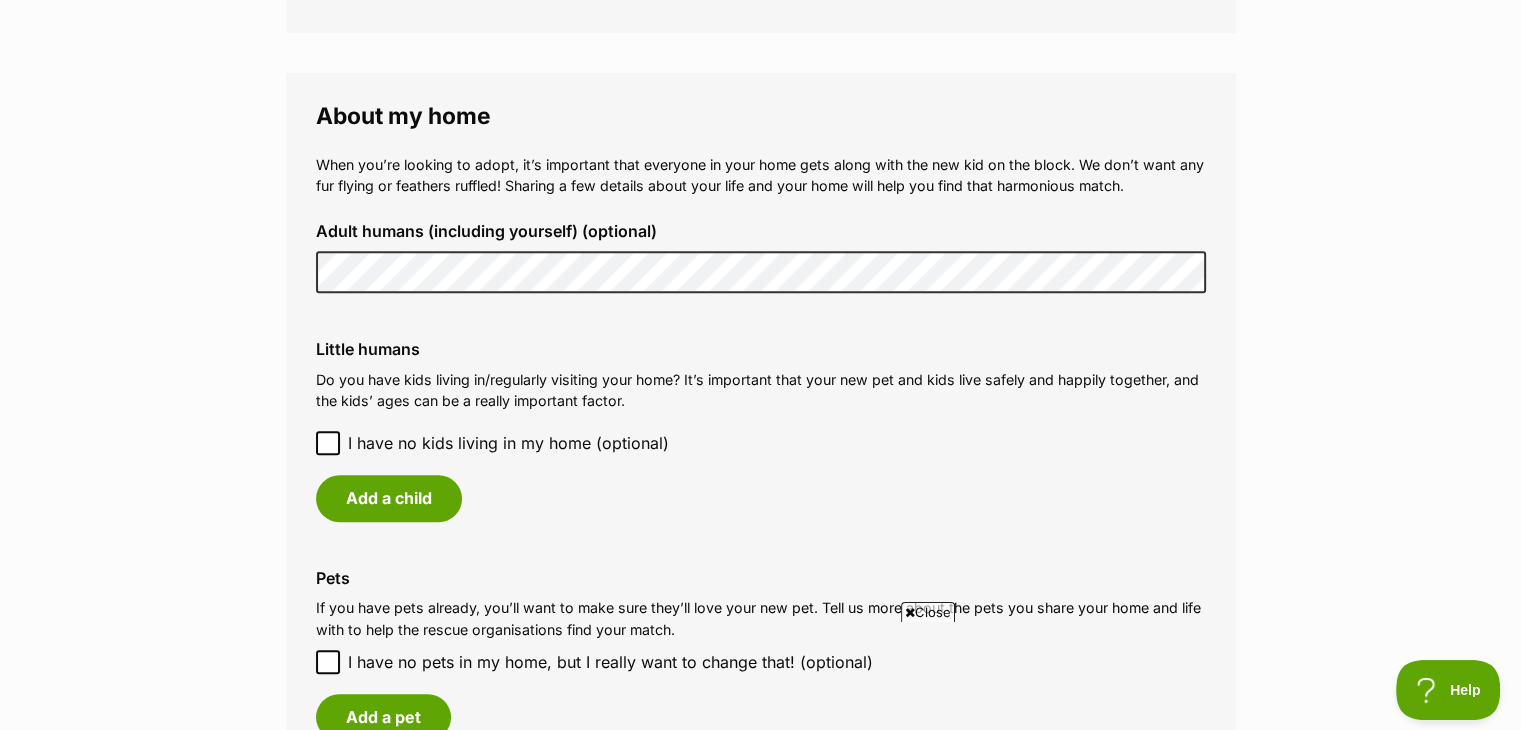 click 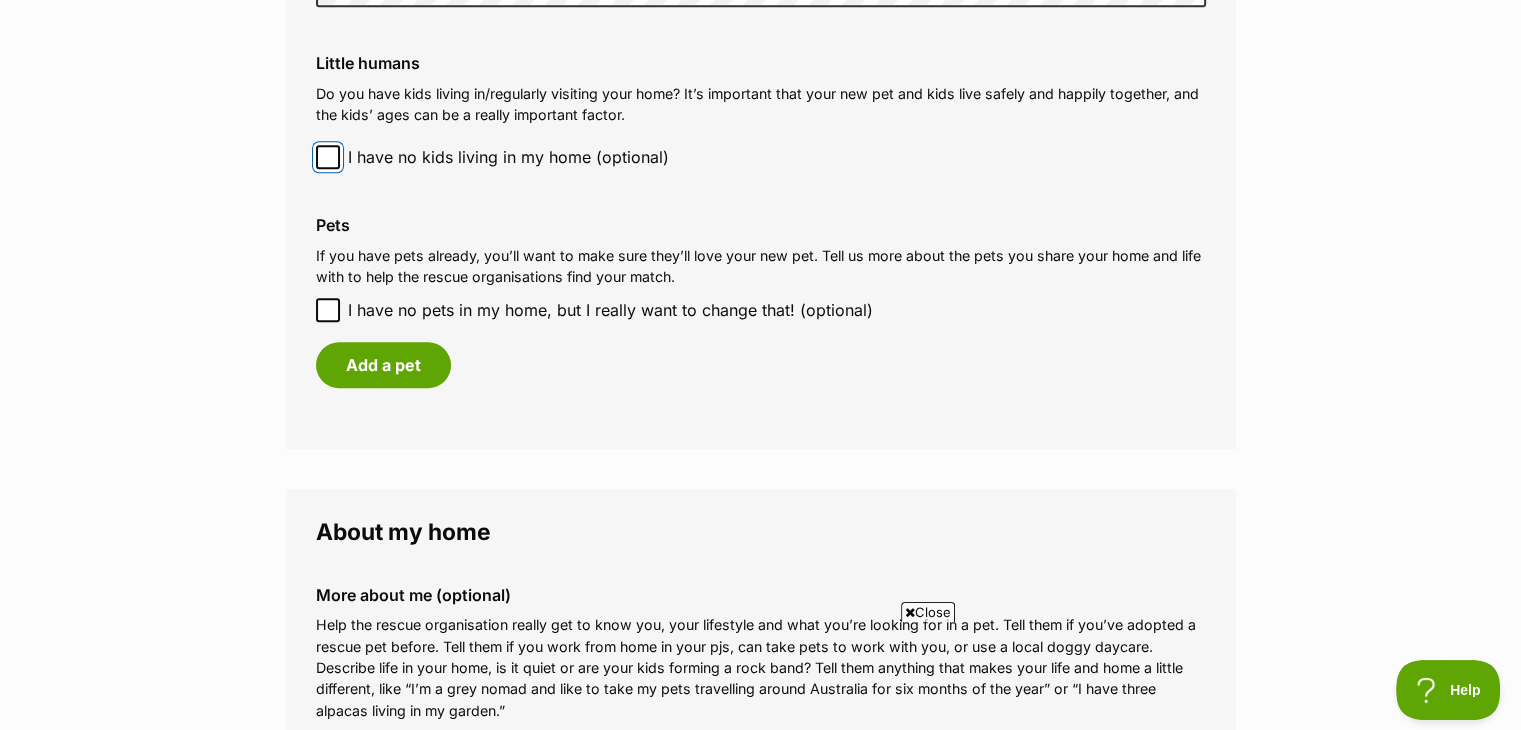 scroll, scrollTop: 1700, scrollLeft: 0, axis: vertical 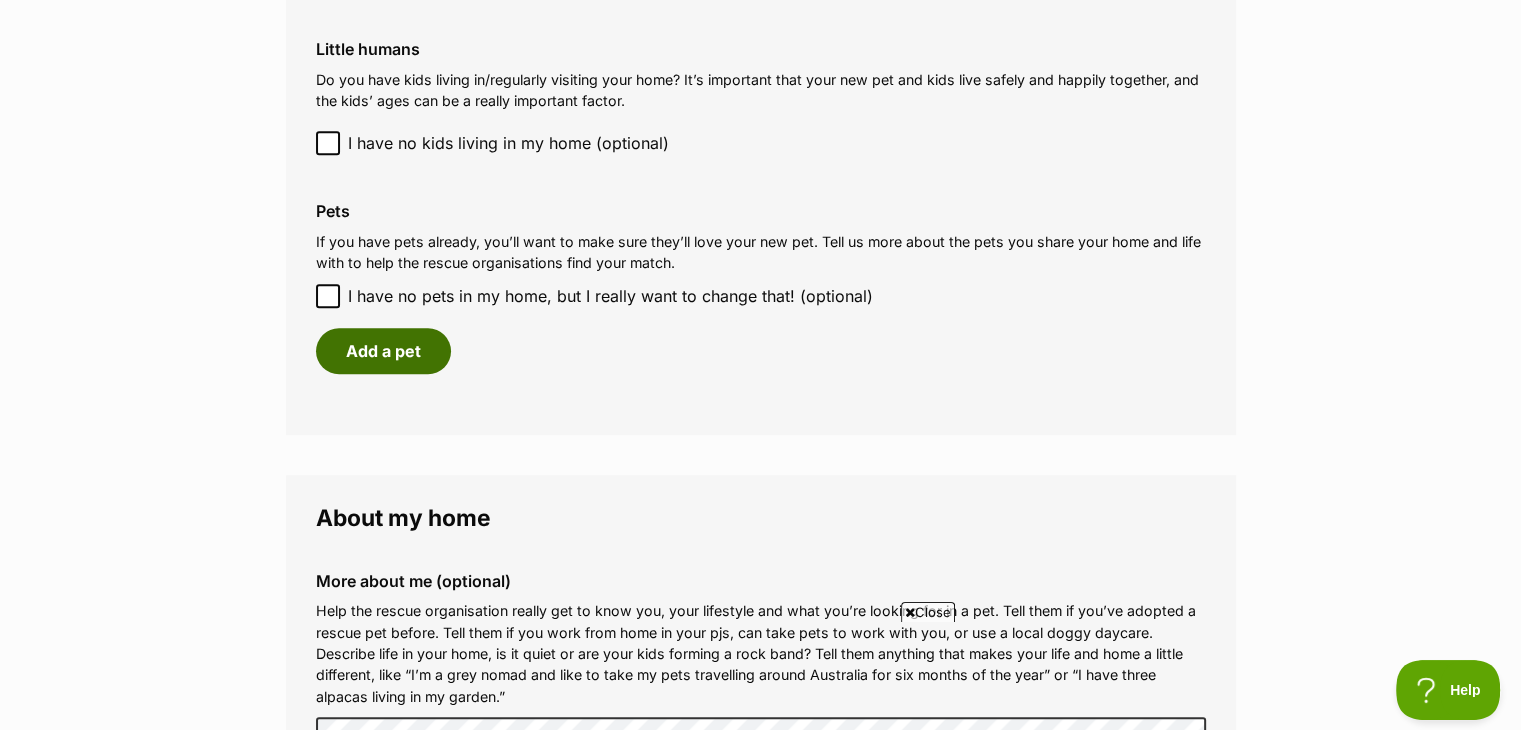 click on "Add a pet" at bounding box center [383, 351] 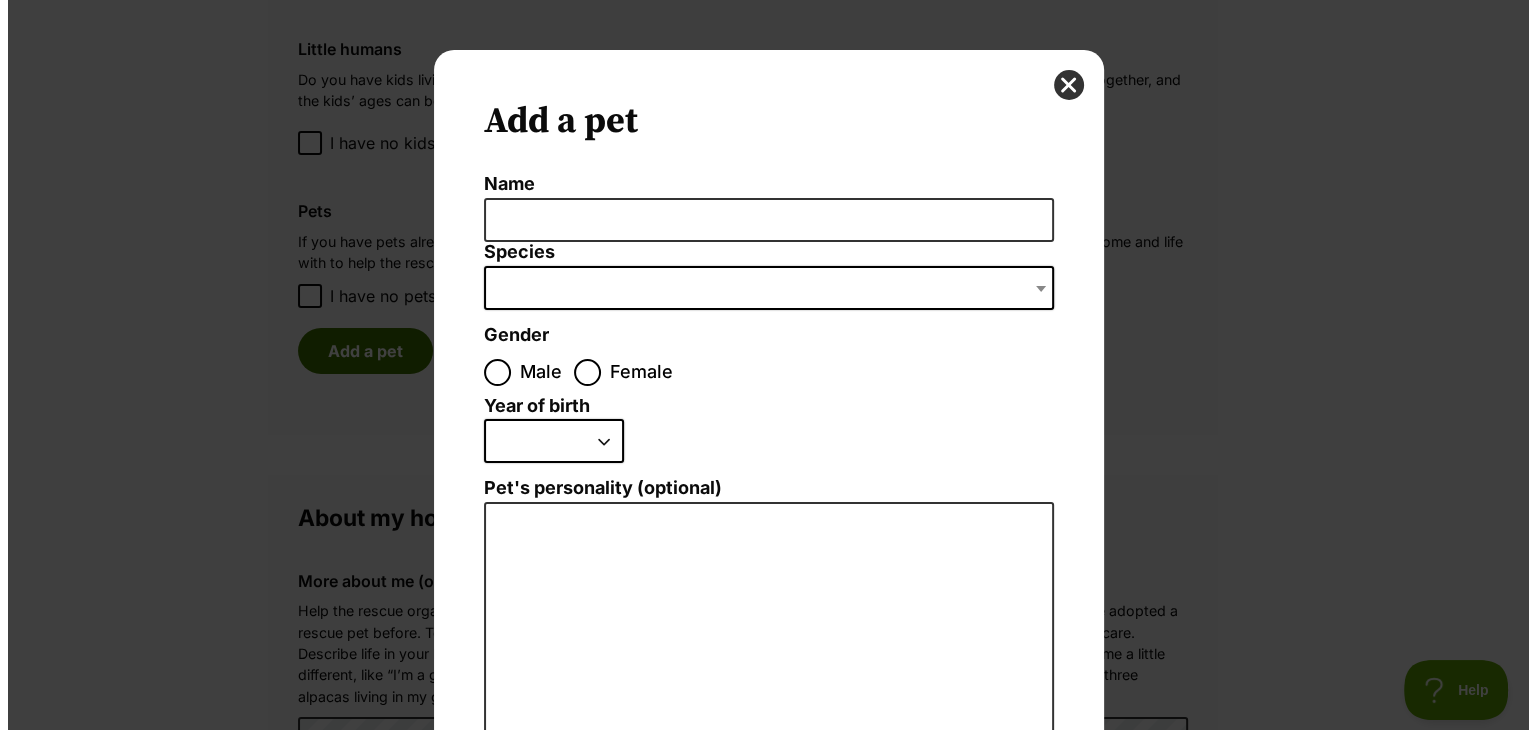 scroll, scrollTop: 0, scrollLeft: 0, axis: both 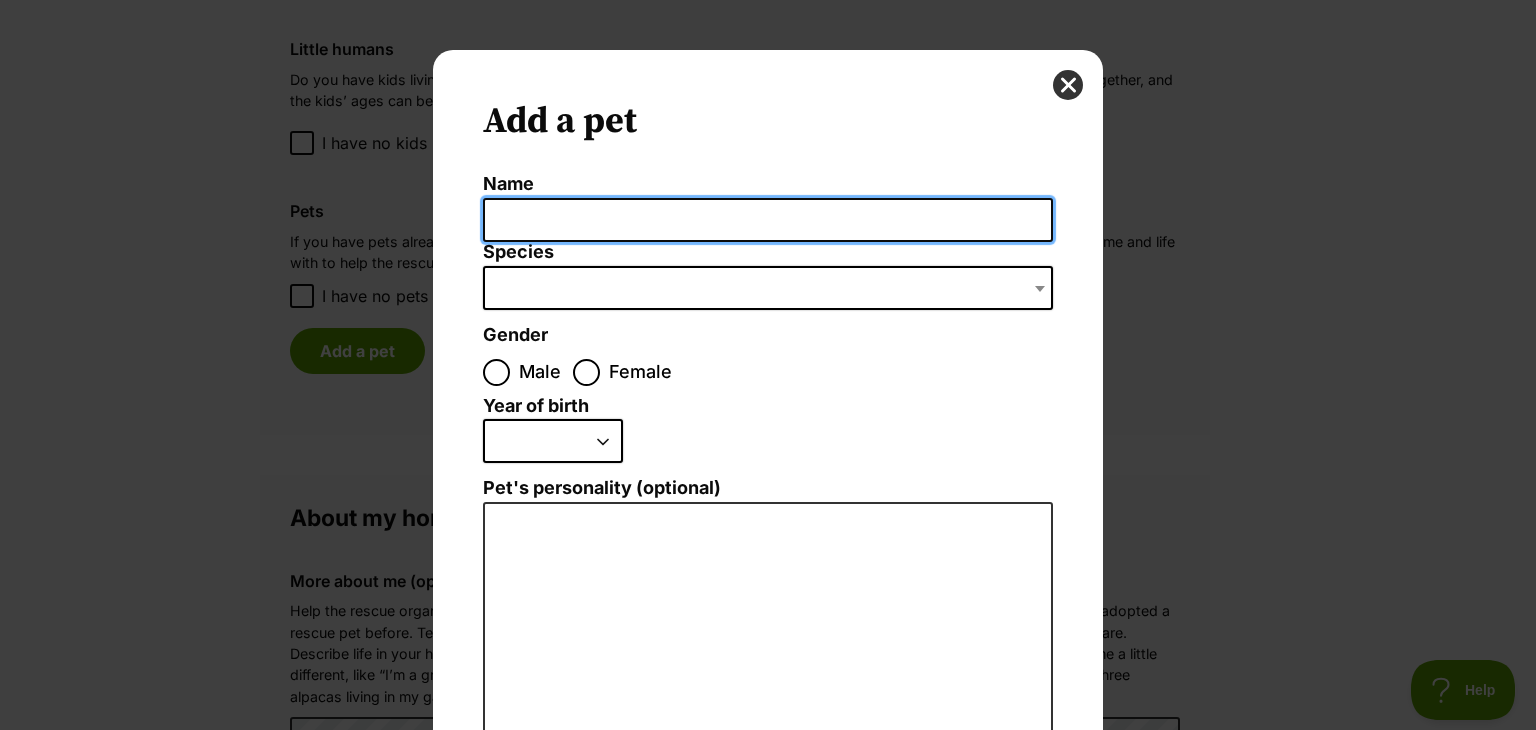 click on "Name" at bounding box center (768, 220) 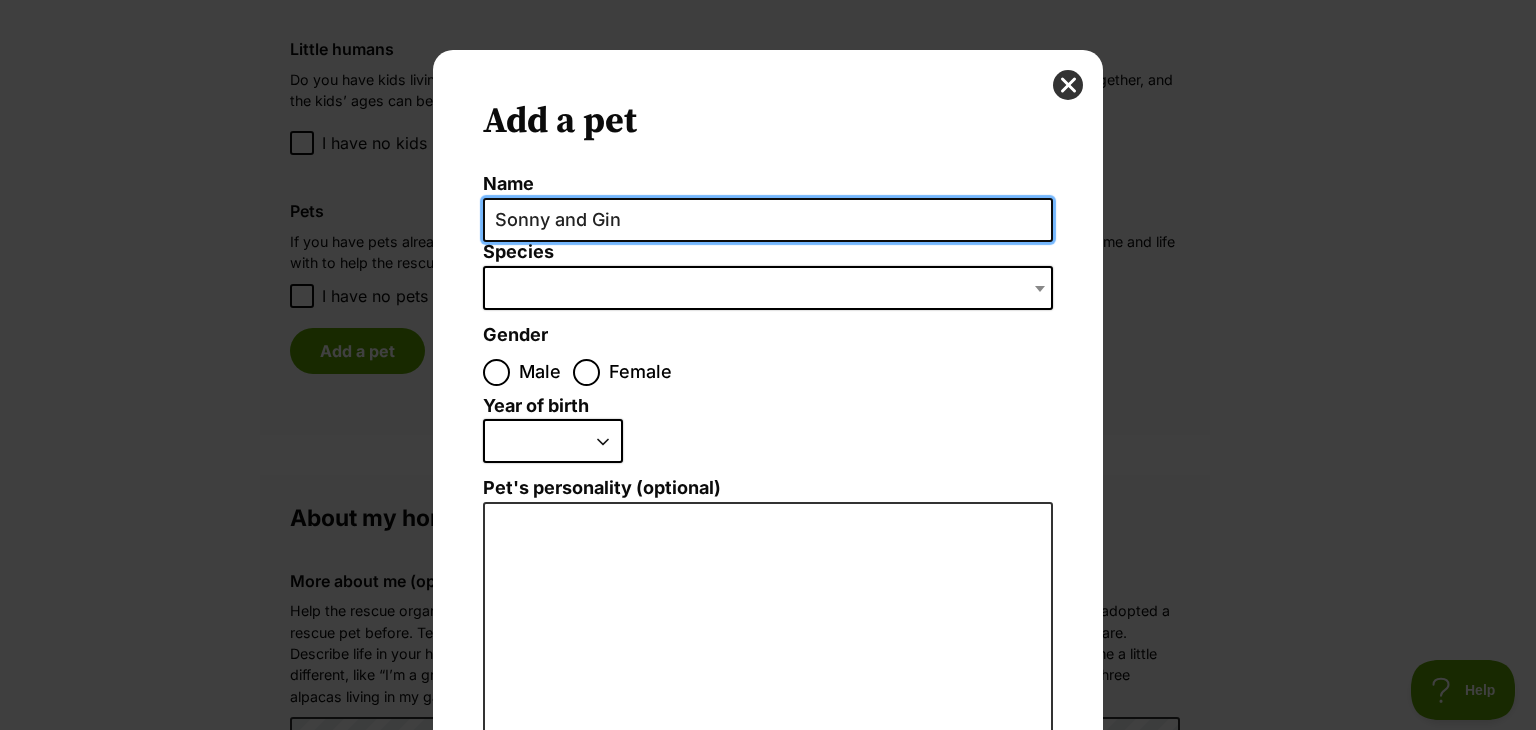 scroll, scrollTop: 0, scrollLeft: 0, axis: both 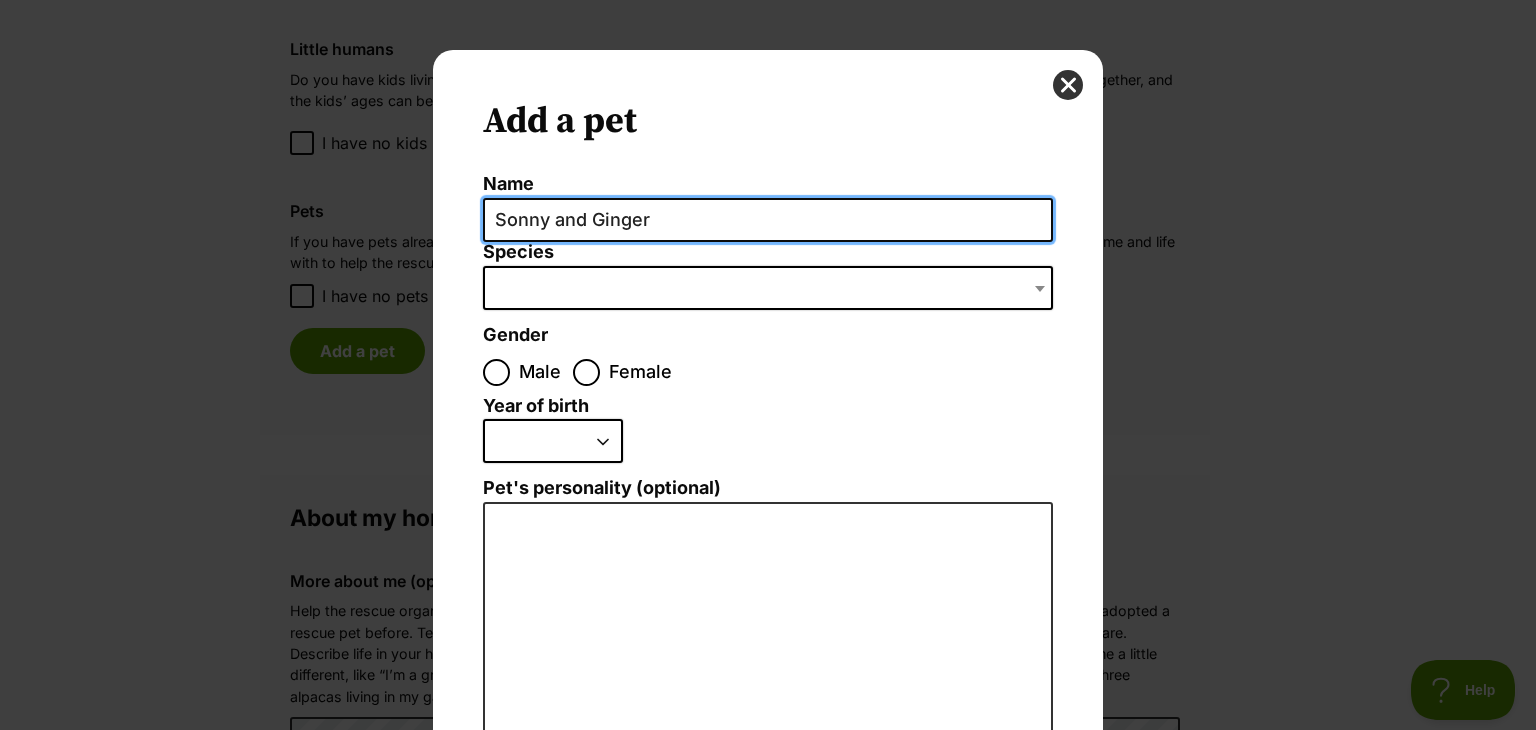 type on "Sonny and Ginger" 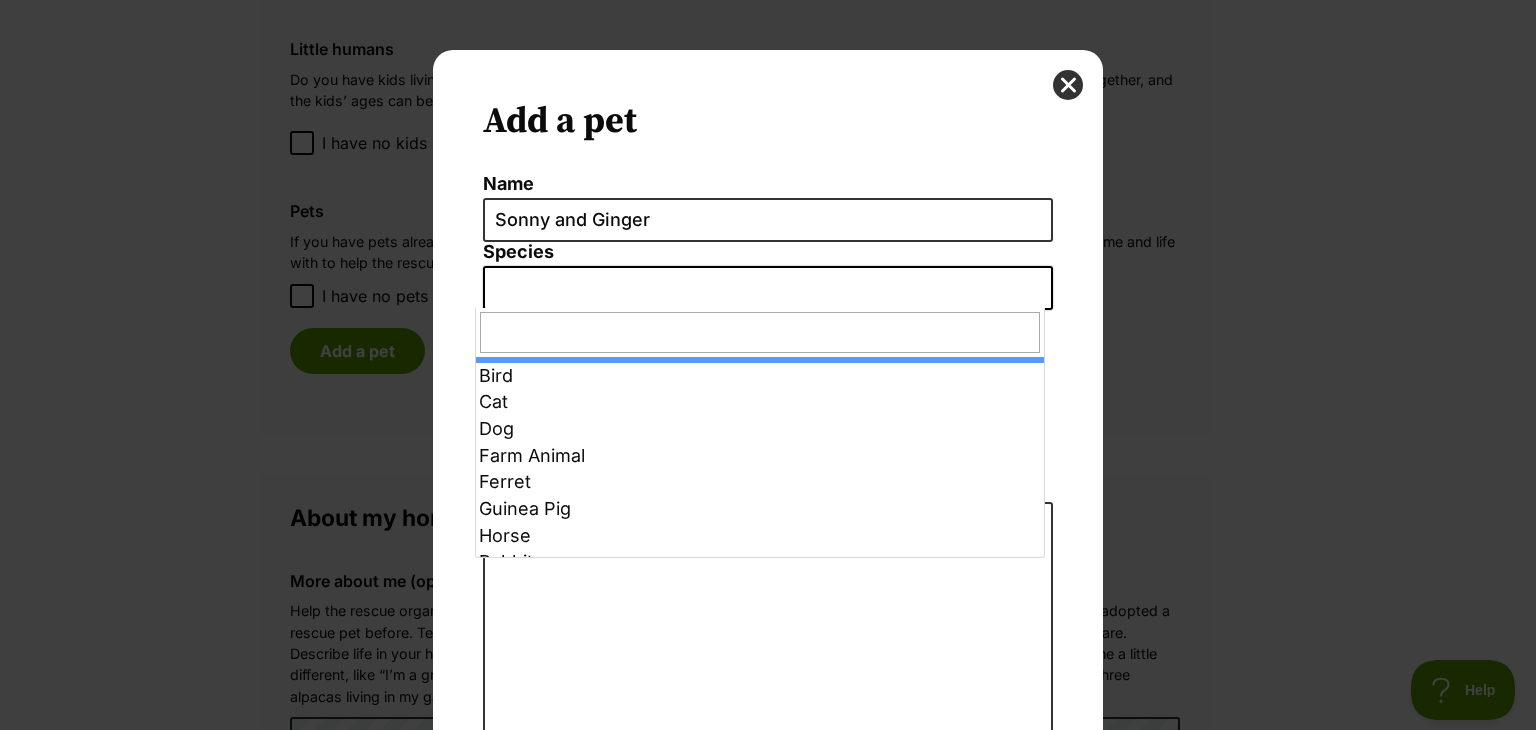 click at bounding box center [768, 288] 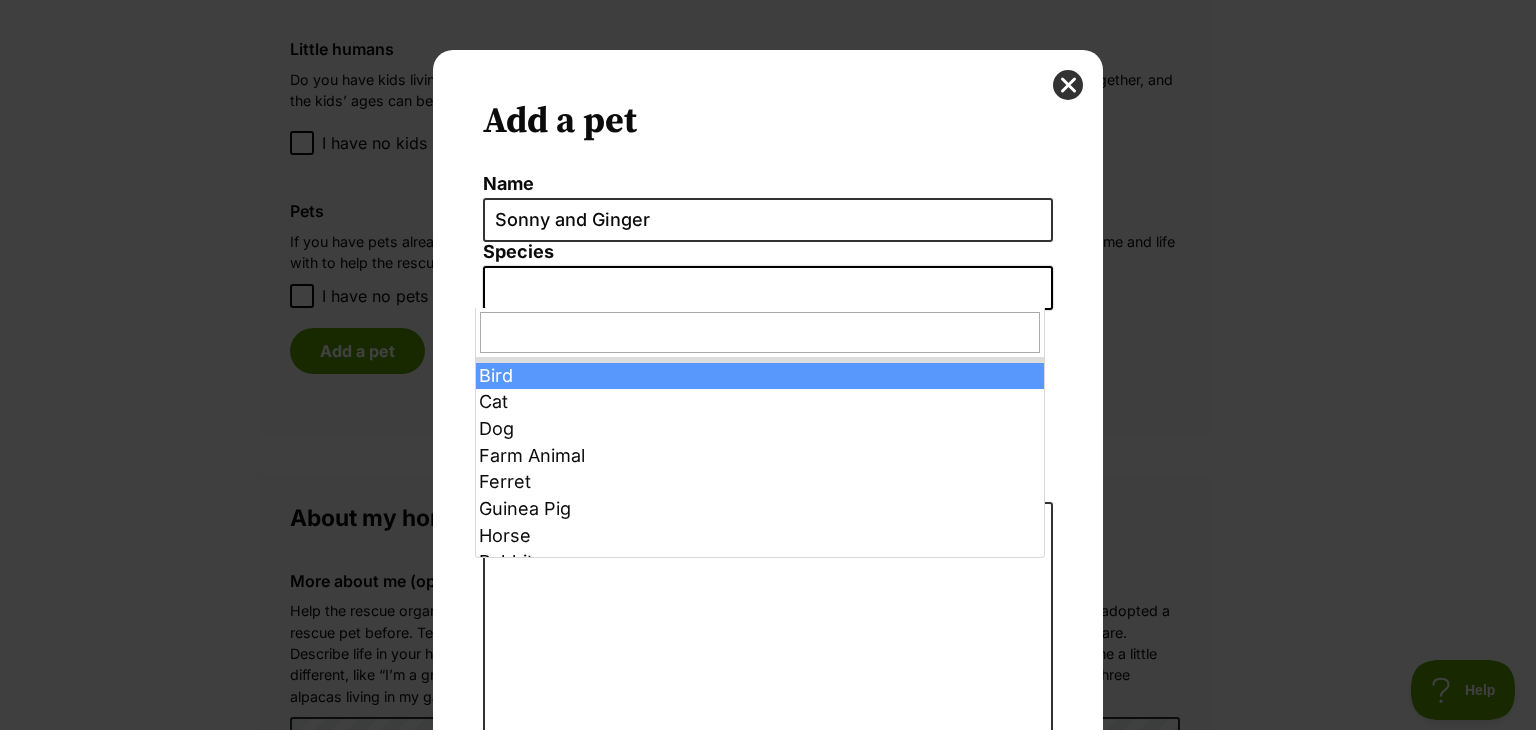 select on "10" 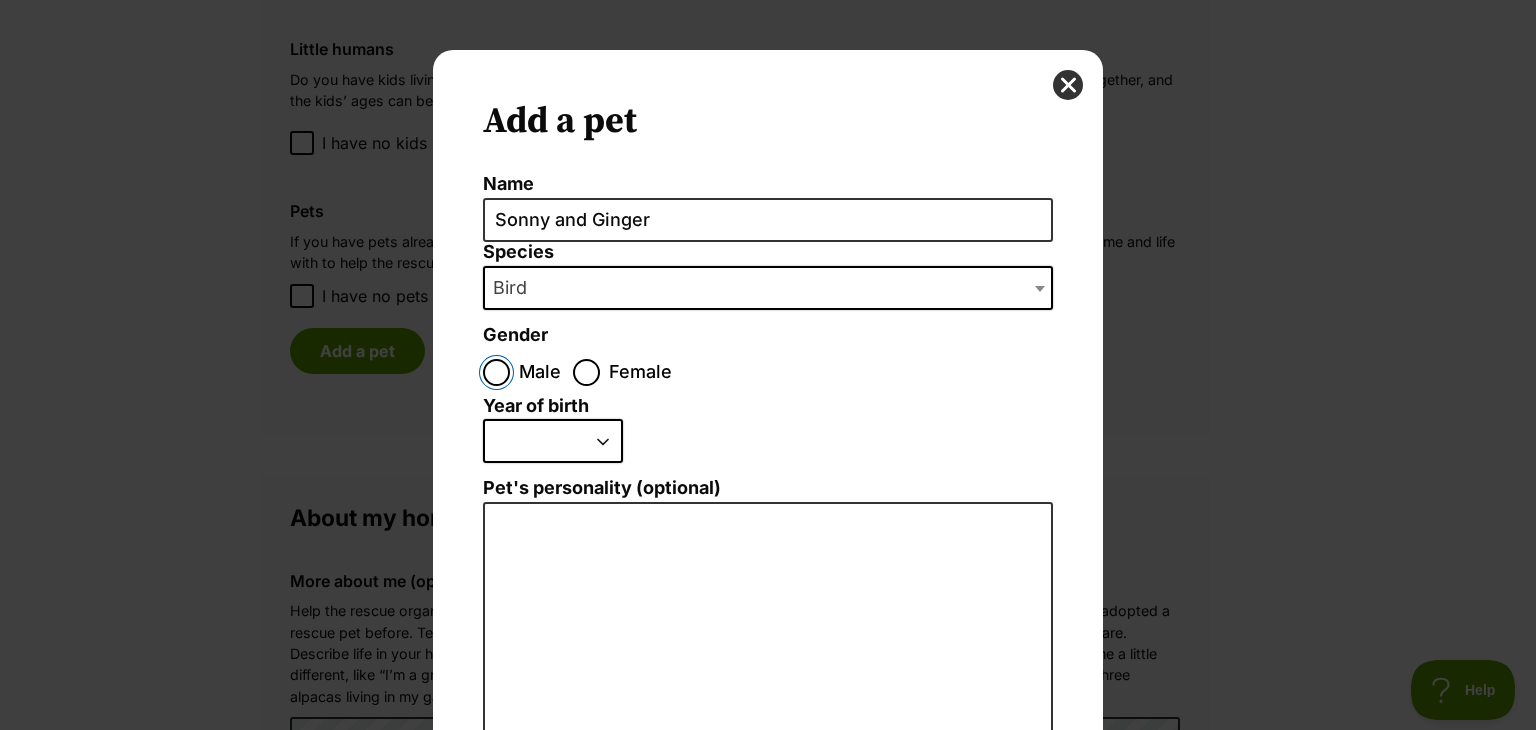 click on "Male" at bounding box center (496, 372) 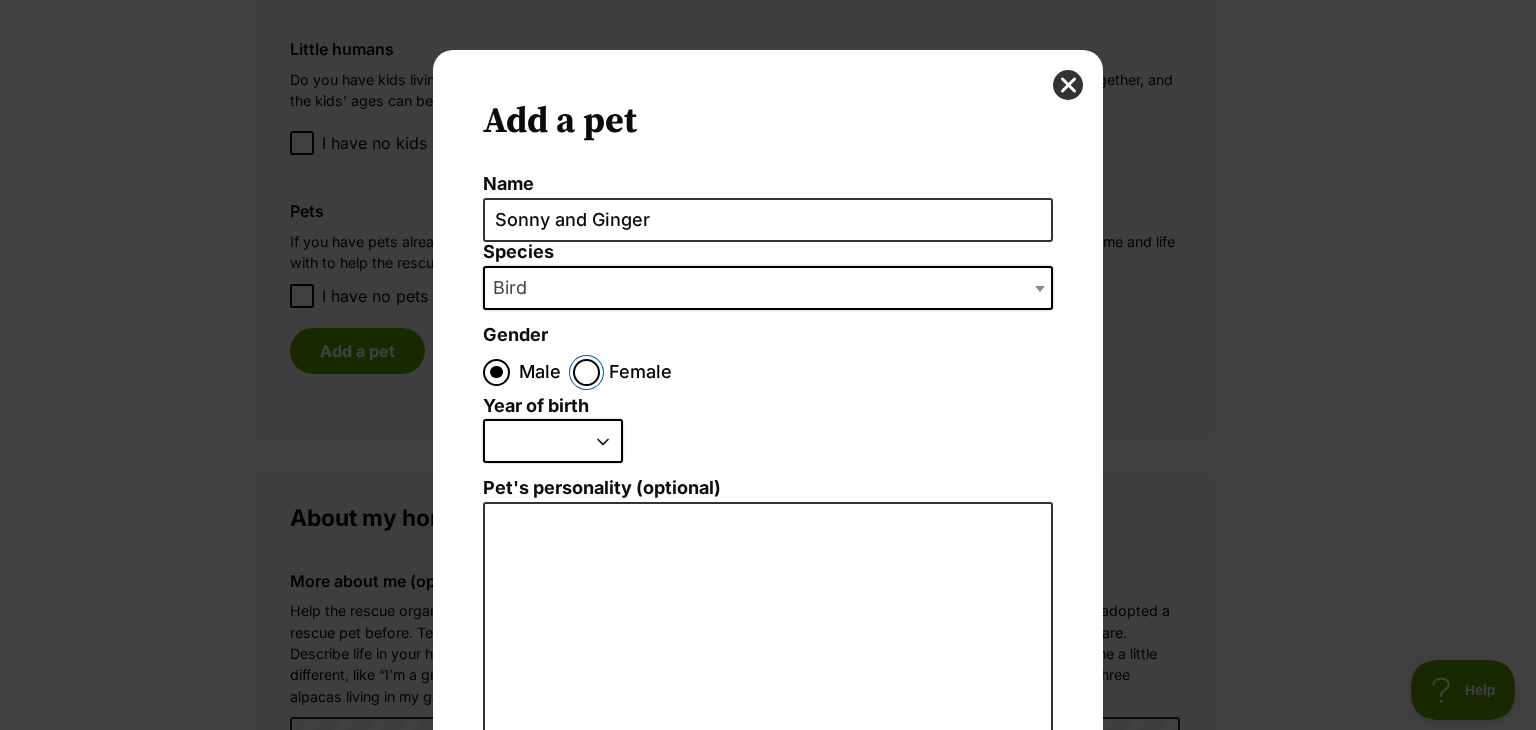 click on "Female" at bounding box center (586, 372) 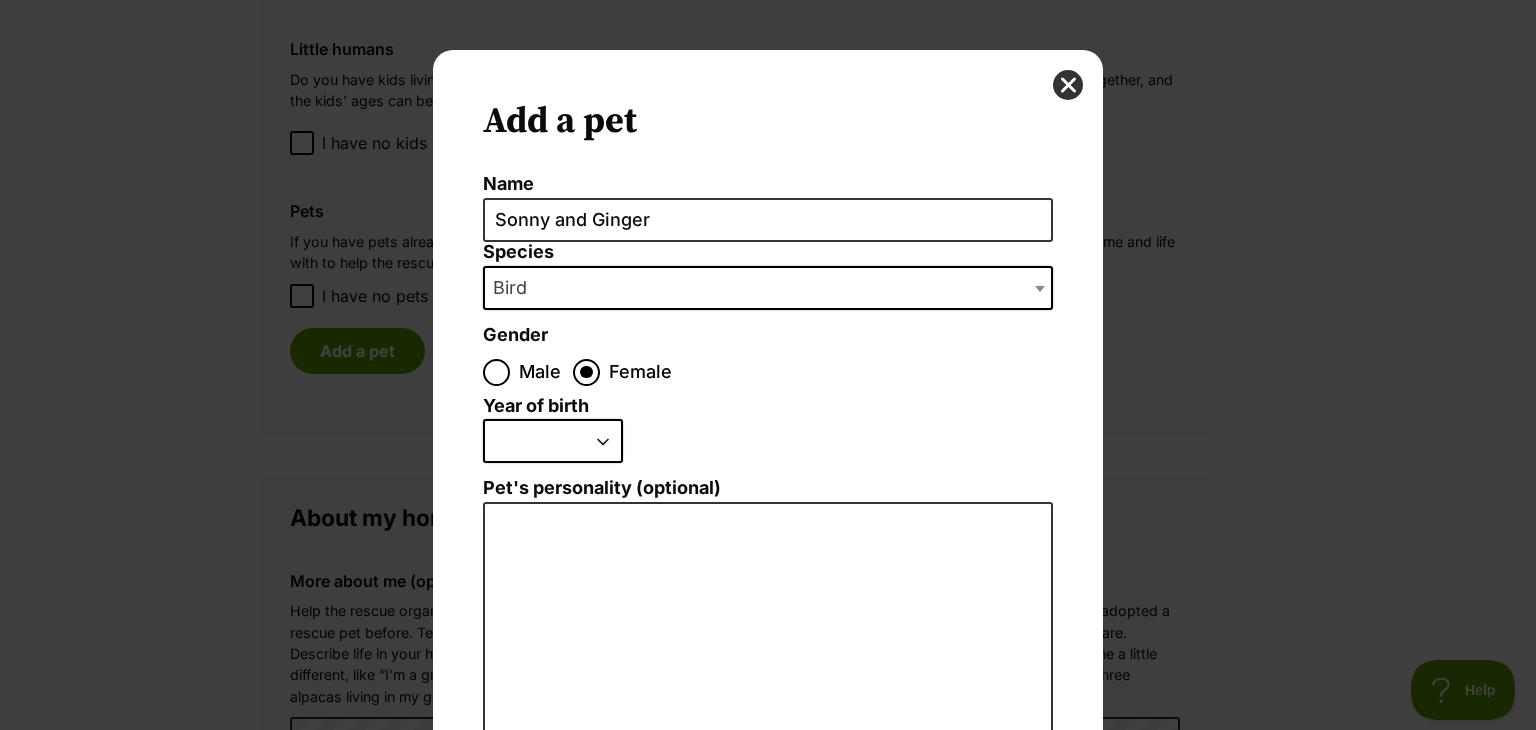 click on "2025
2024
2023
2022
2021
2020
2019
2018
2017
2016
2015
2014
2013
2012
2011
2010
2009
2008
2007
2006
2005
2004
2003
2002
2001
2000
1999
1998
1997
1996
1995" at bounding box center (553, 441) 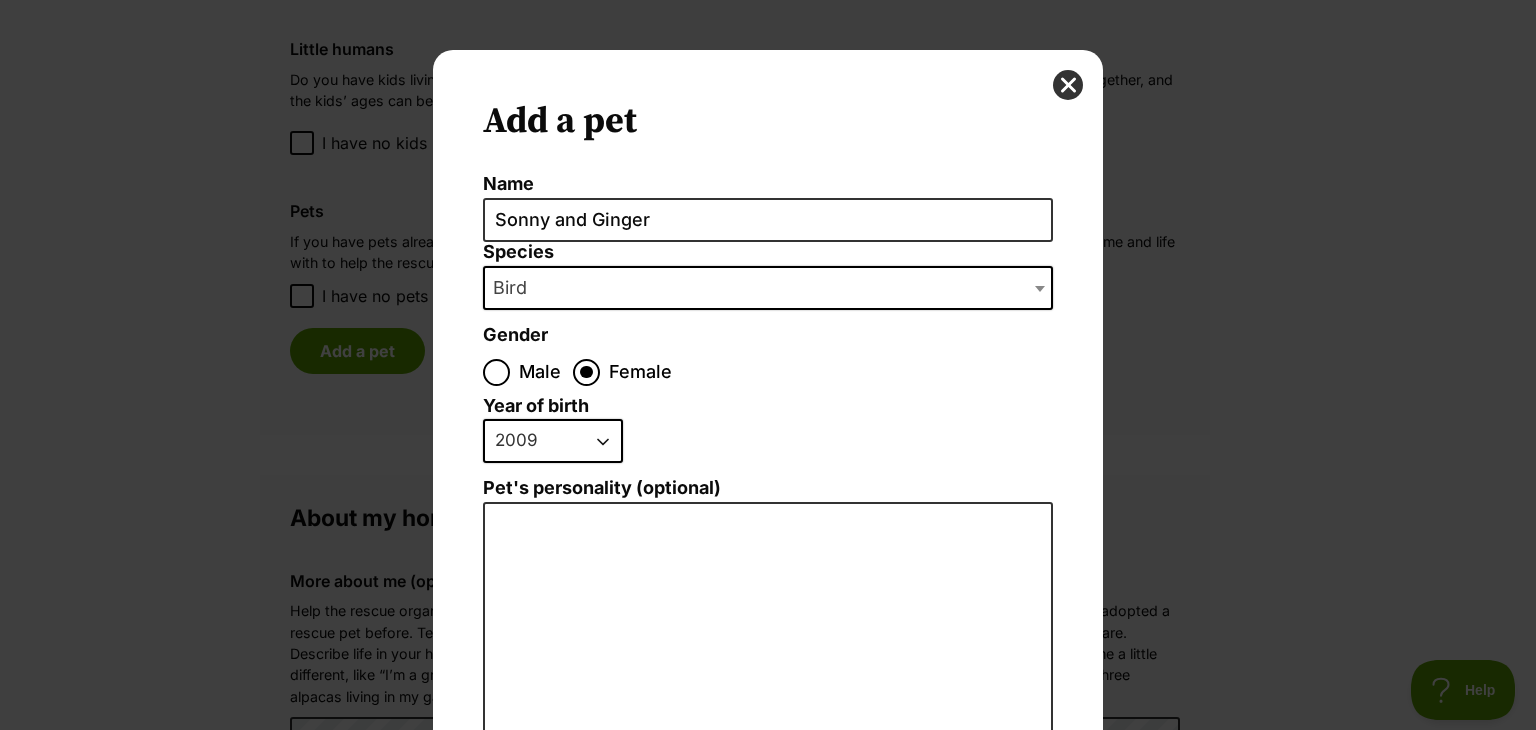 click on "2025
2024
2023
2022
2021
2020
2019
2018
2017
2016
2015
2014
2013
2012
2011
2010
2009
2008
2007
2006
2005
2004
2003
2002
2001
2000
1999
1998
1997
1996
1995" at bounding box center (553, 441) 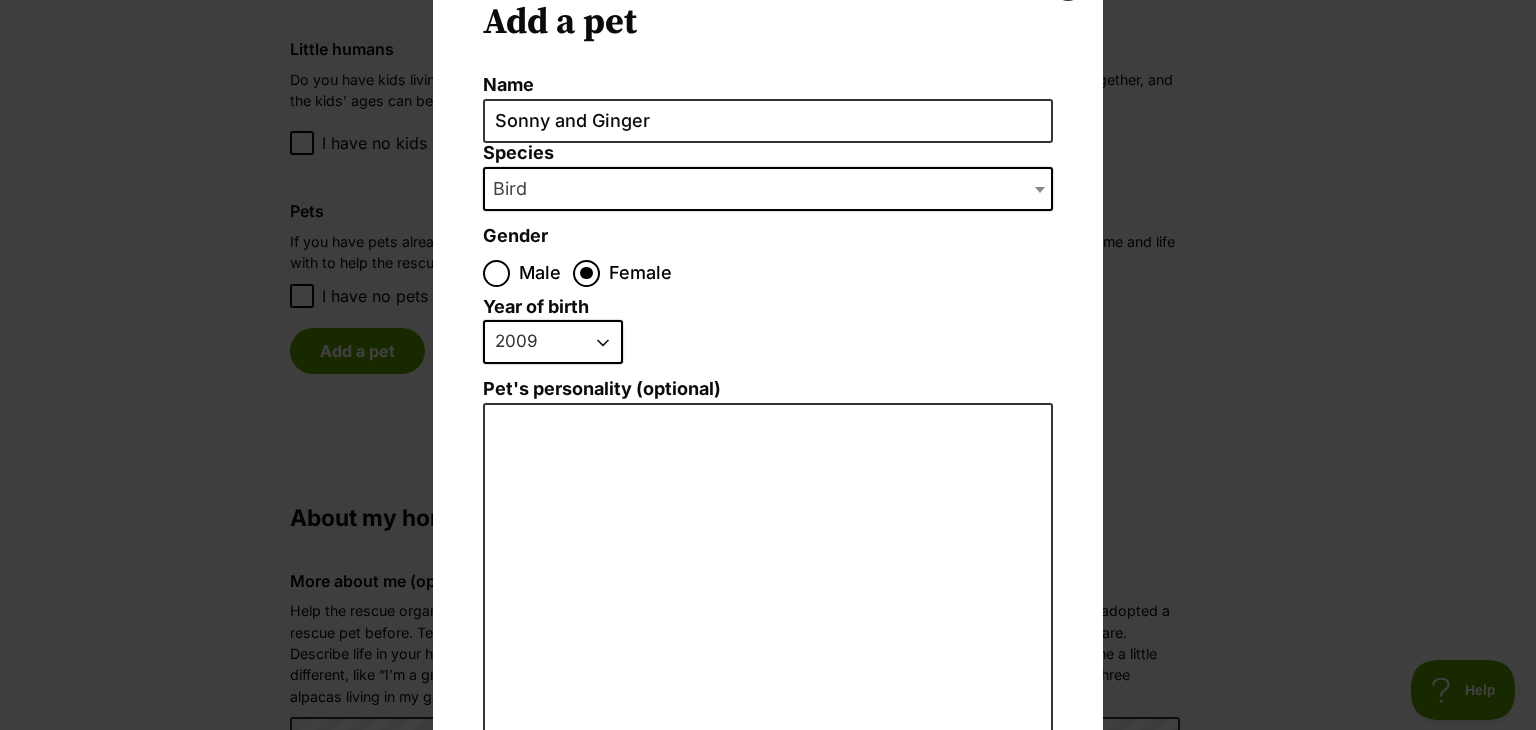scroll, scrollTop: 300, scrollLeft: 0, axis: vertical 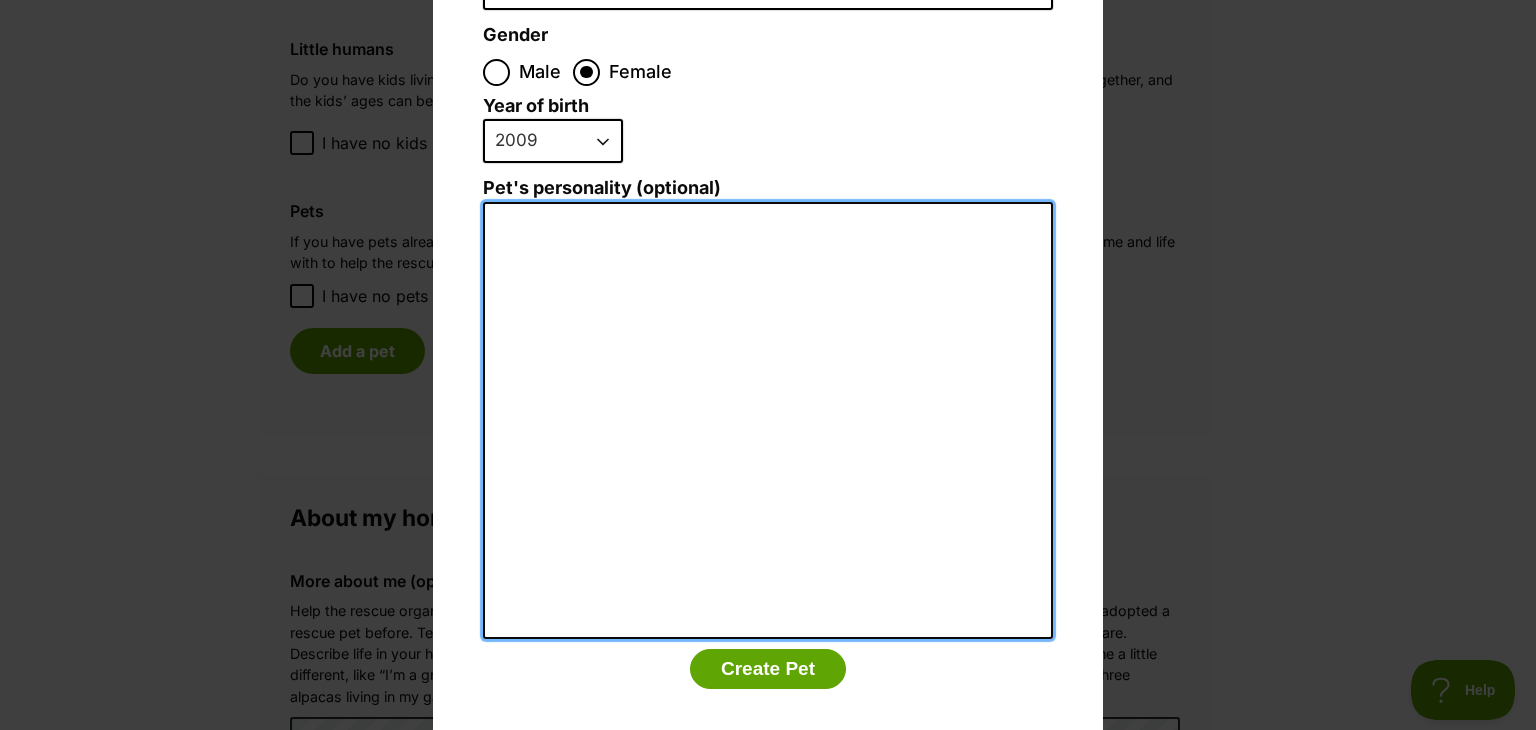 click on "Pet's personality (optional)" at bounding box center [768, 421] 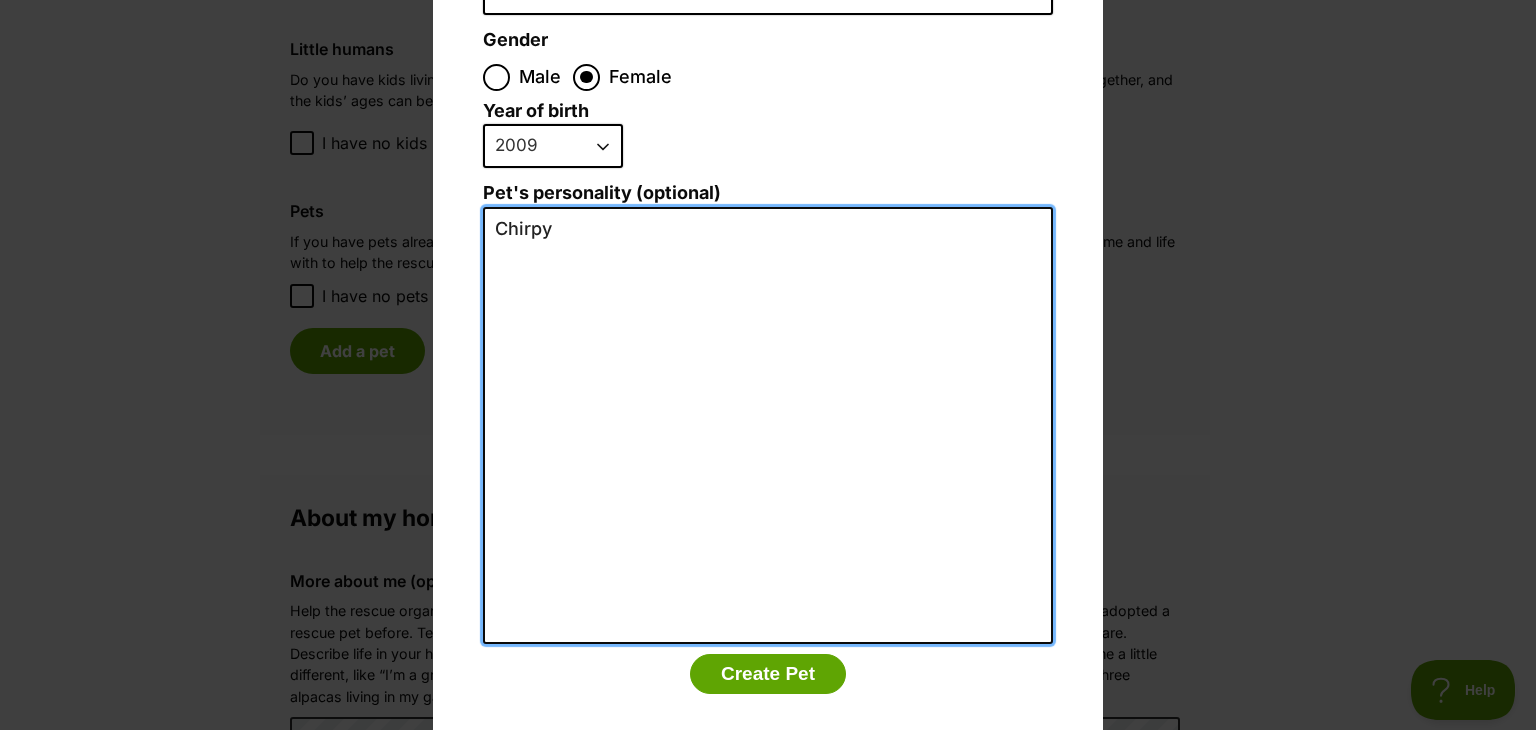 scroll, scrollTop: 336, scrollLeft: 0, axis: vertical 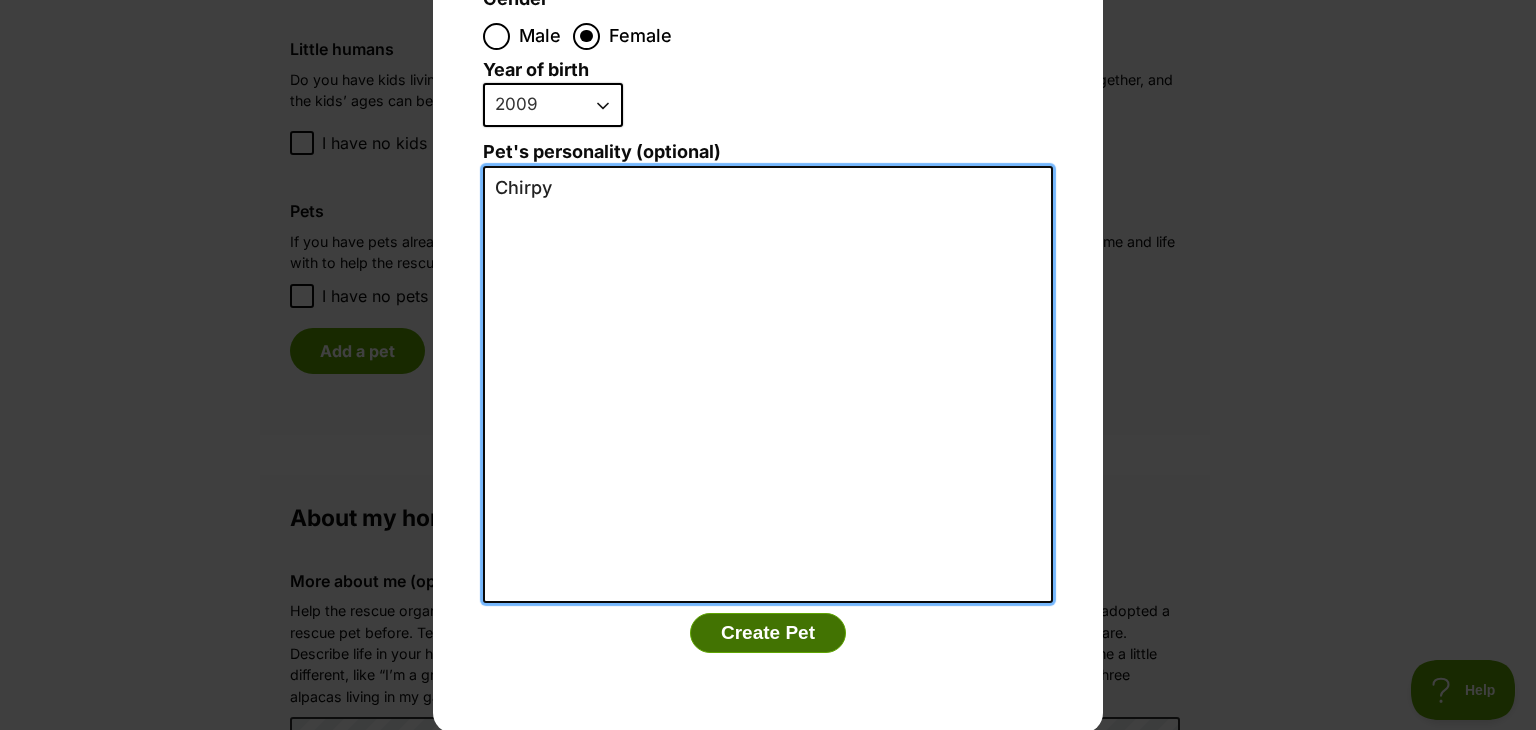 type on "Chirpy" 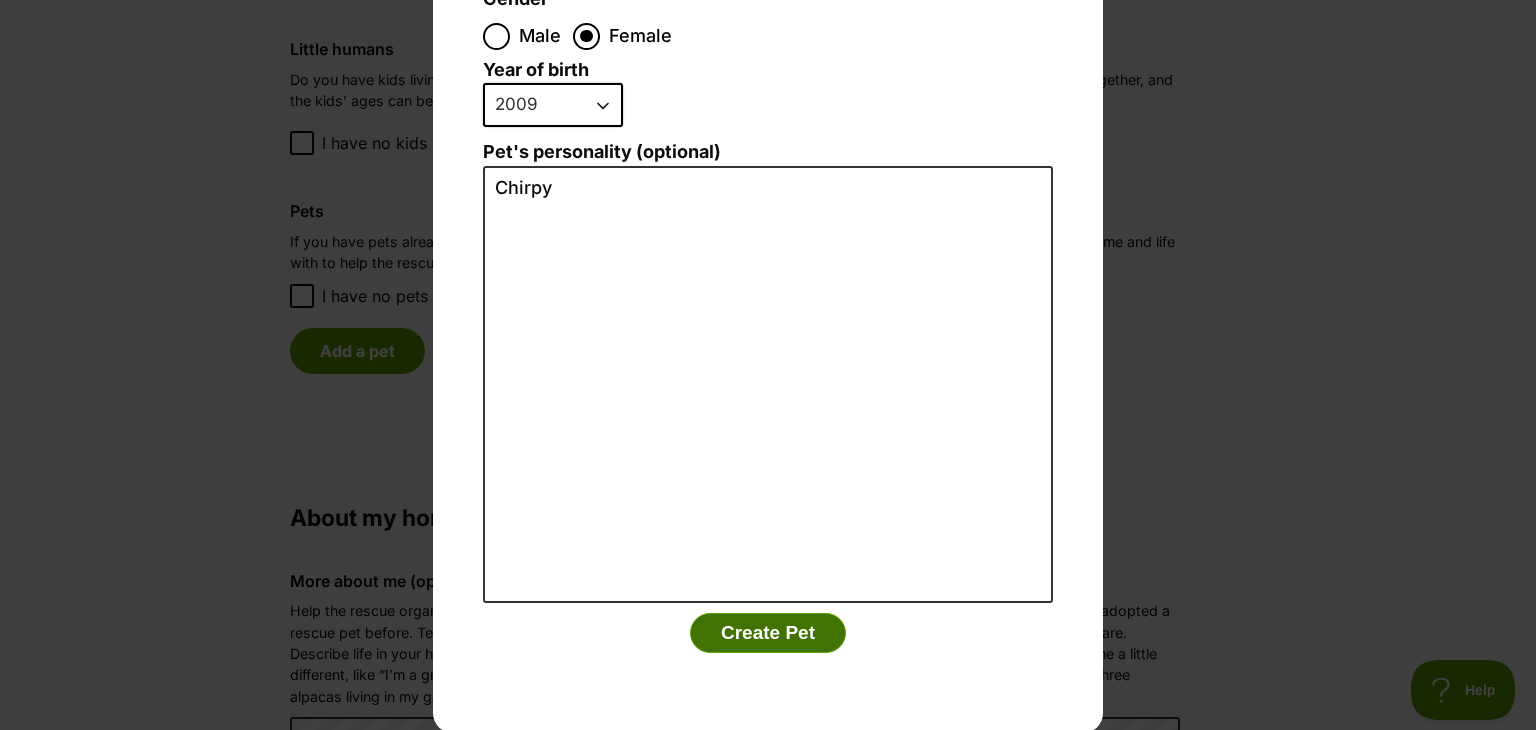 click on "Create Pet" at bounding box center [768, 633] 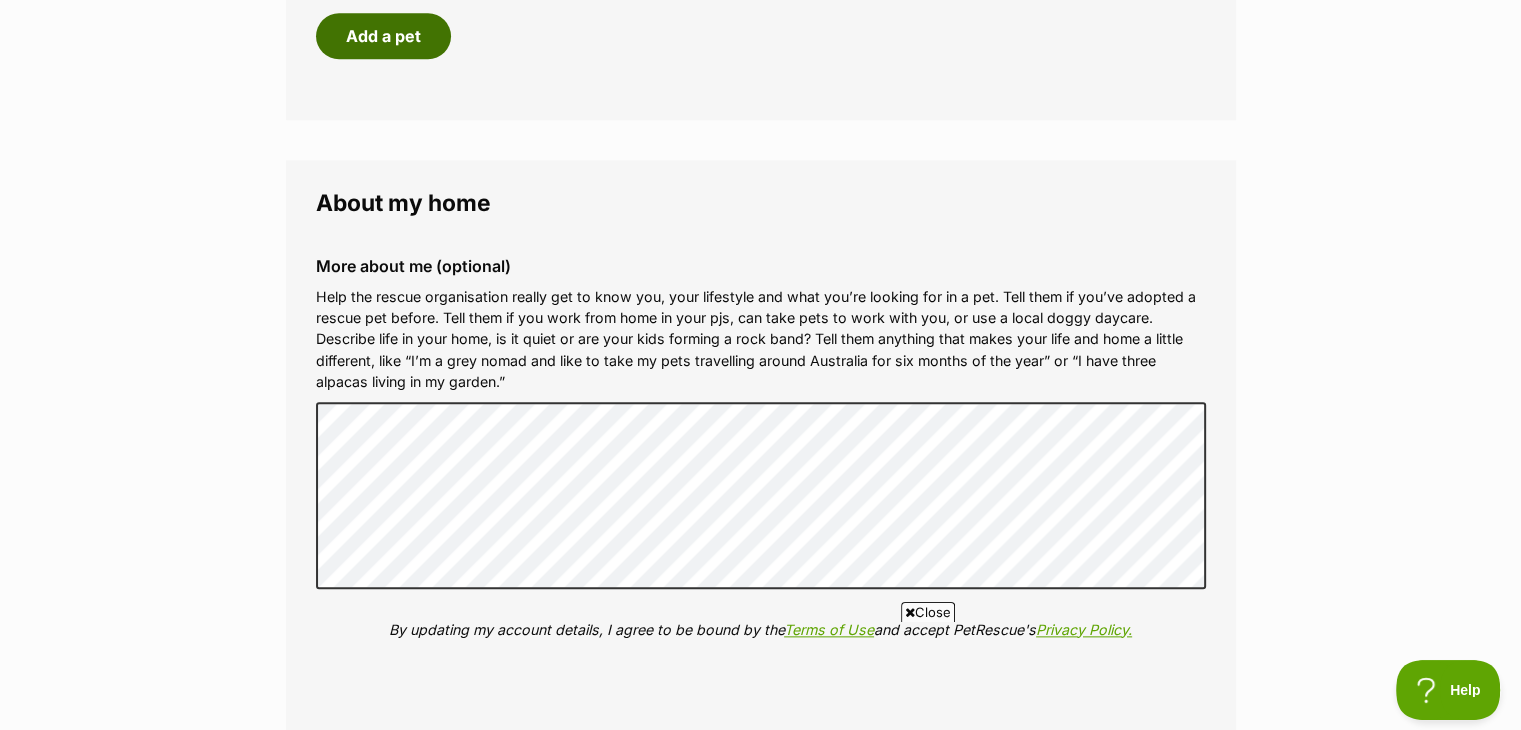 scroll, scrollTop: 2200, scrollLeft: 0, axis: vertical 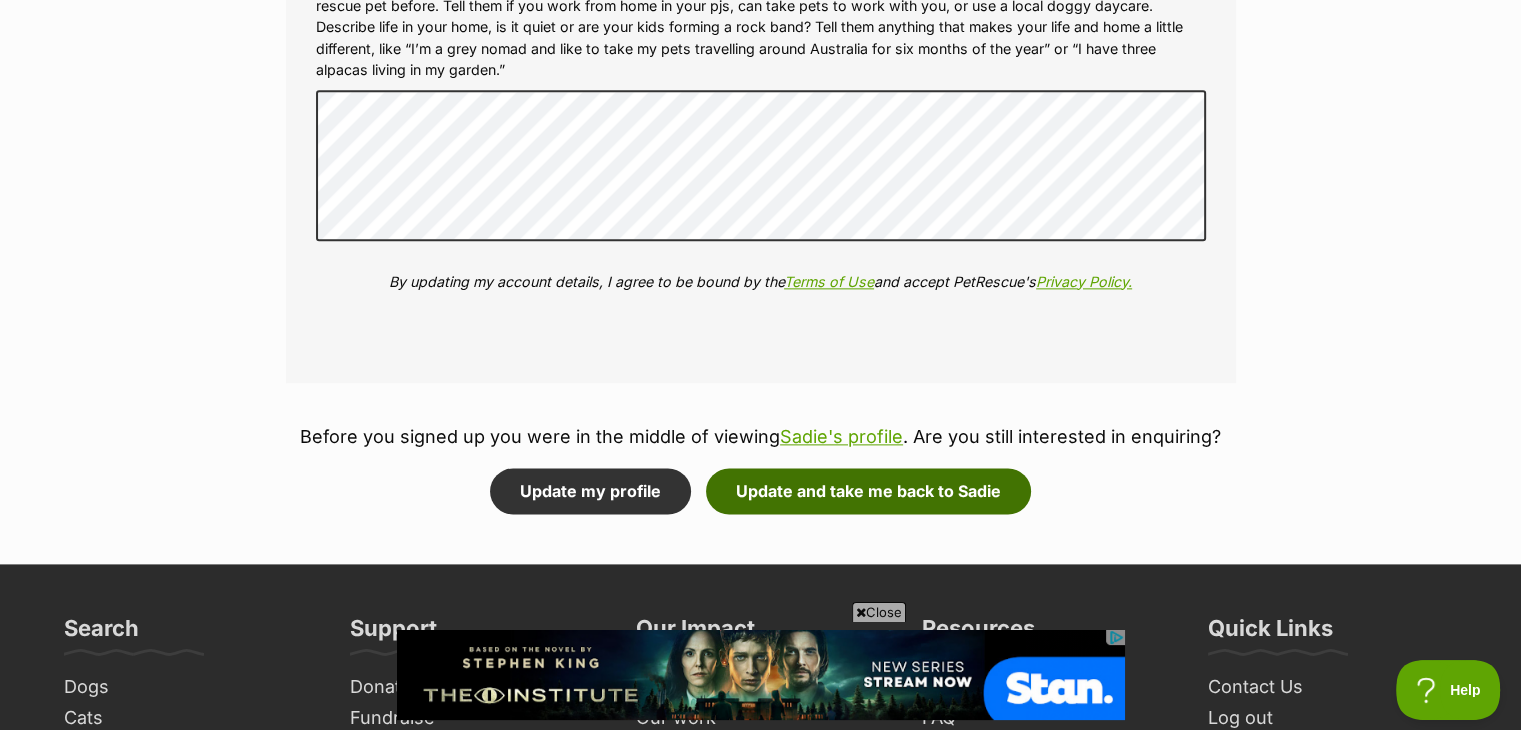 click on "Update and take me back to Sadie" at bounding box center [868, 491] 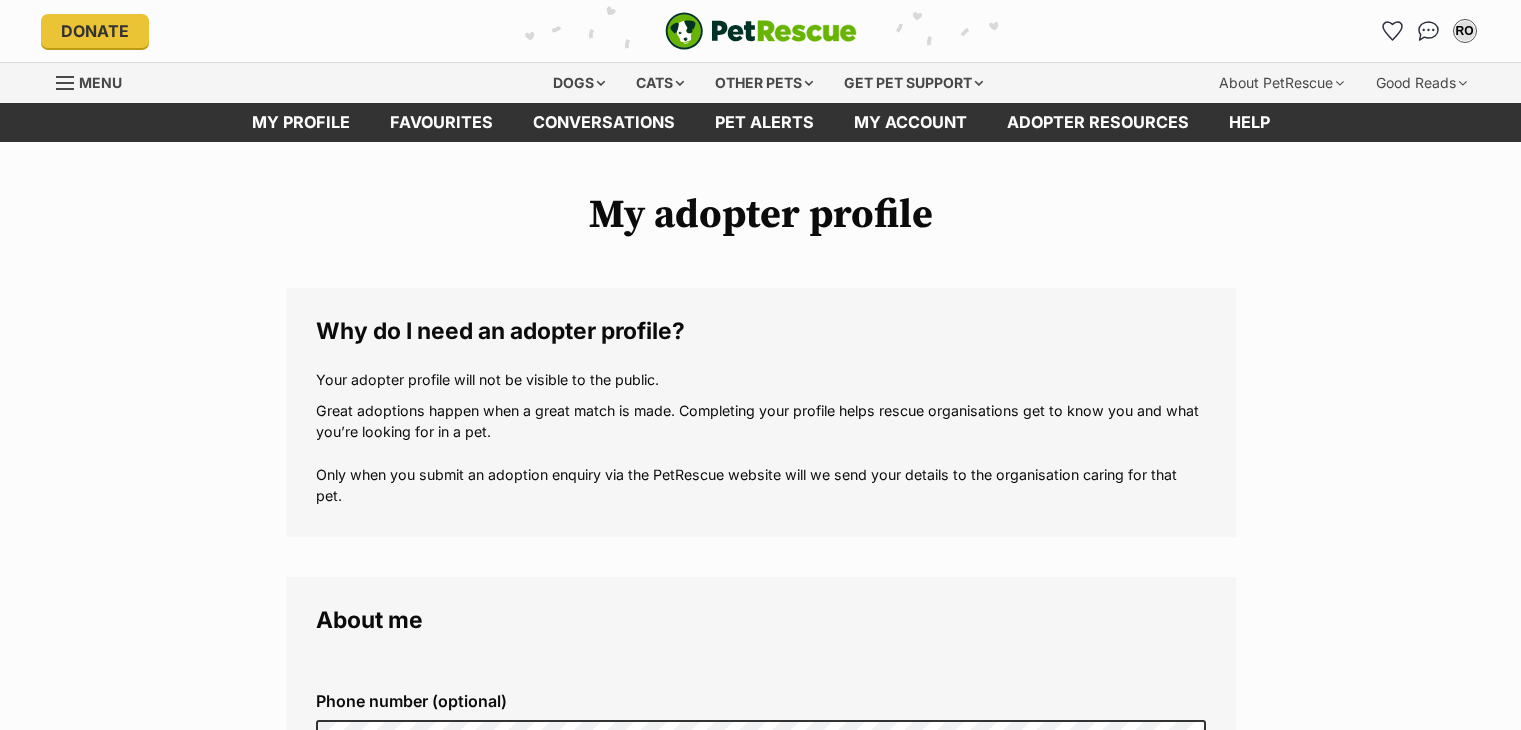 scroll, scrollTop: 0, scrollLeft: 0, axis: both 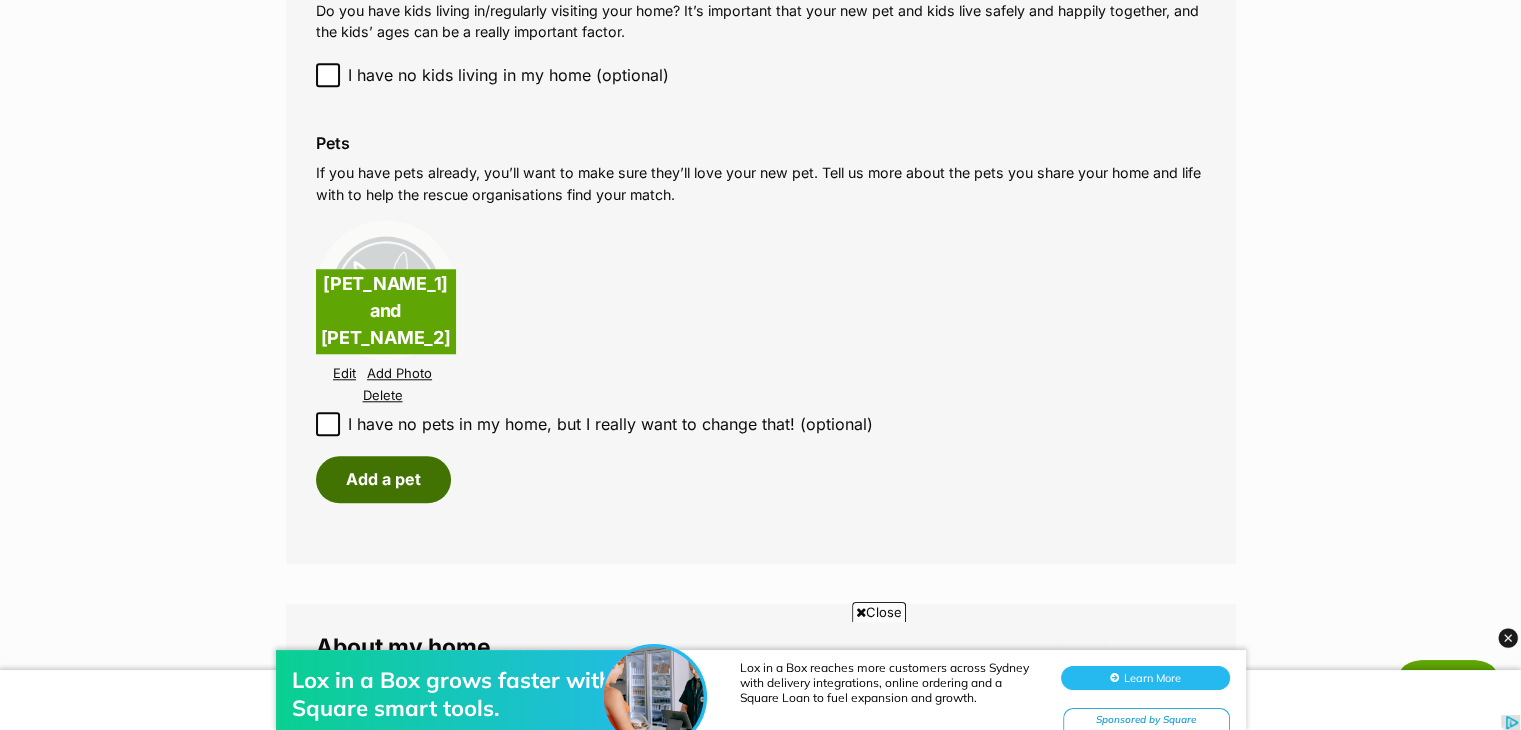 click on "Add a pet" at bounding box center [383, 479] 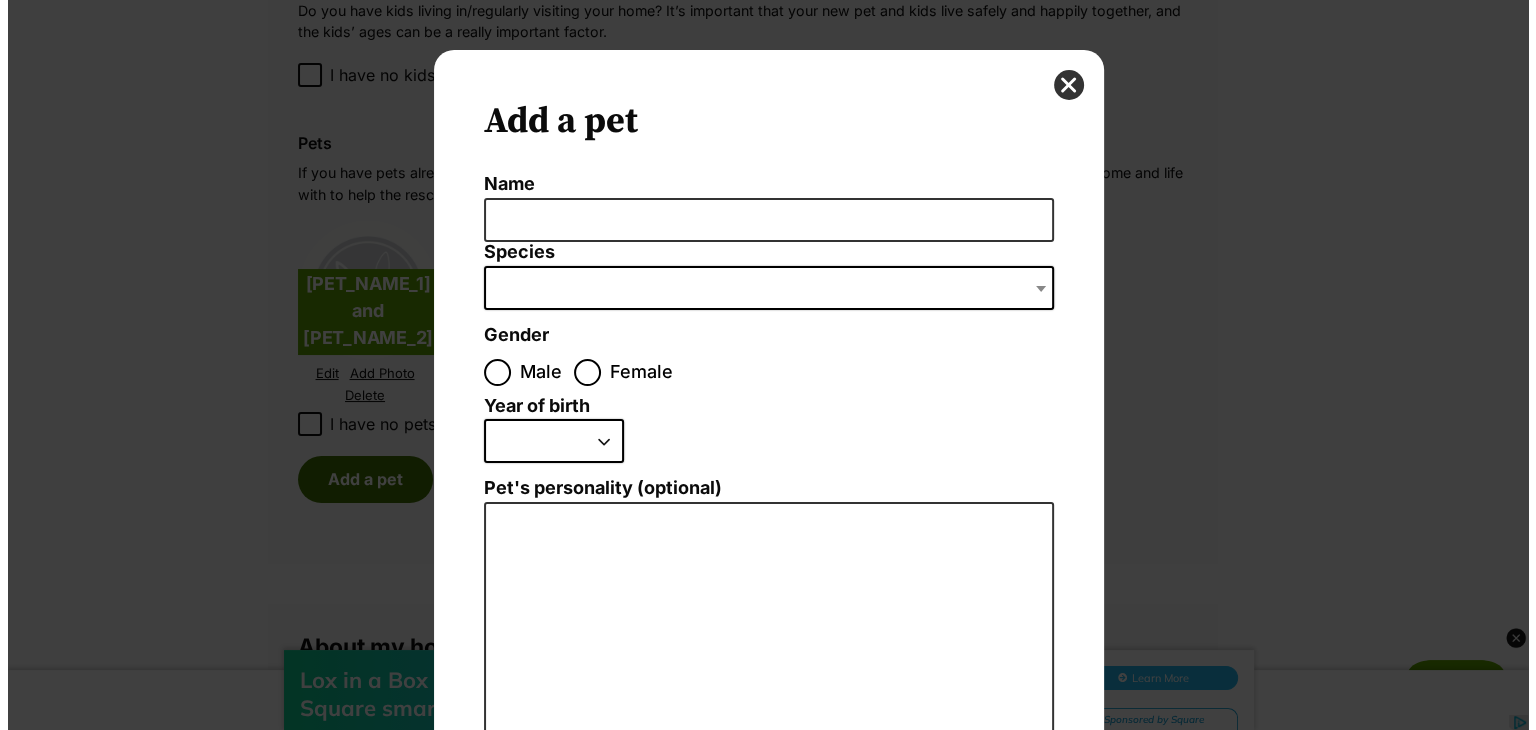 scroll, scrollTop: 0, scrollLeft: 0, axis: both 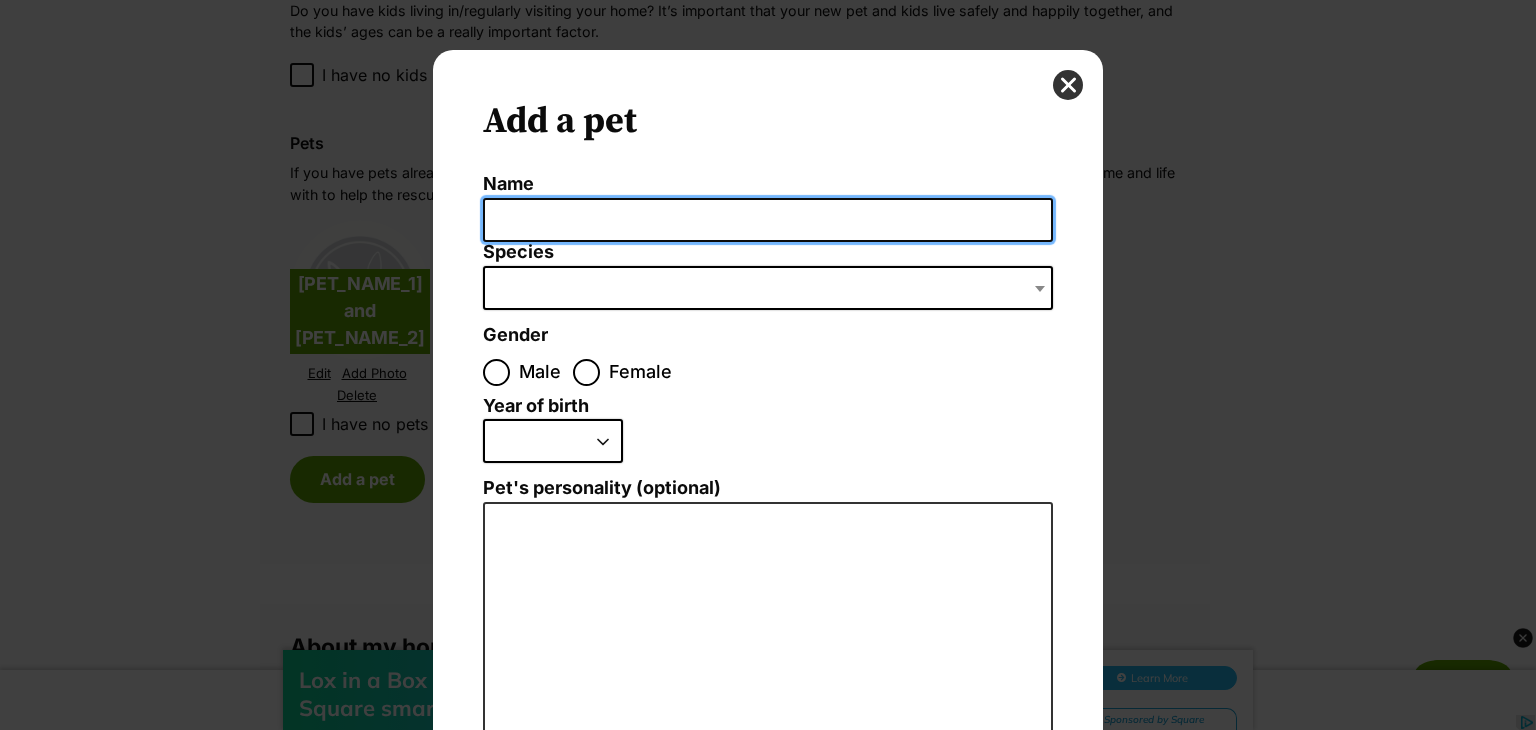 click on "Name" at bounding box center (768, 220) 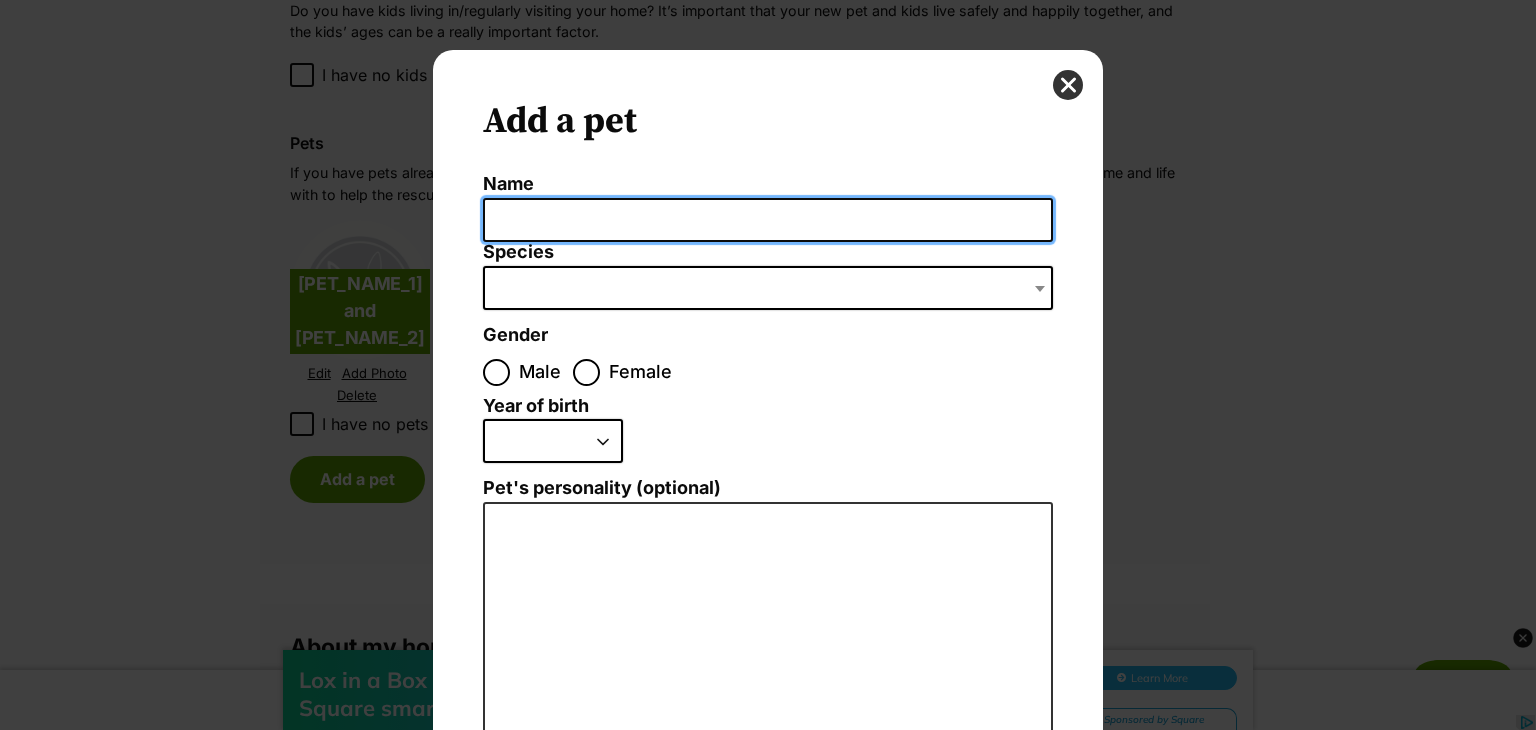 type on "Sonny and Ginger" 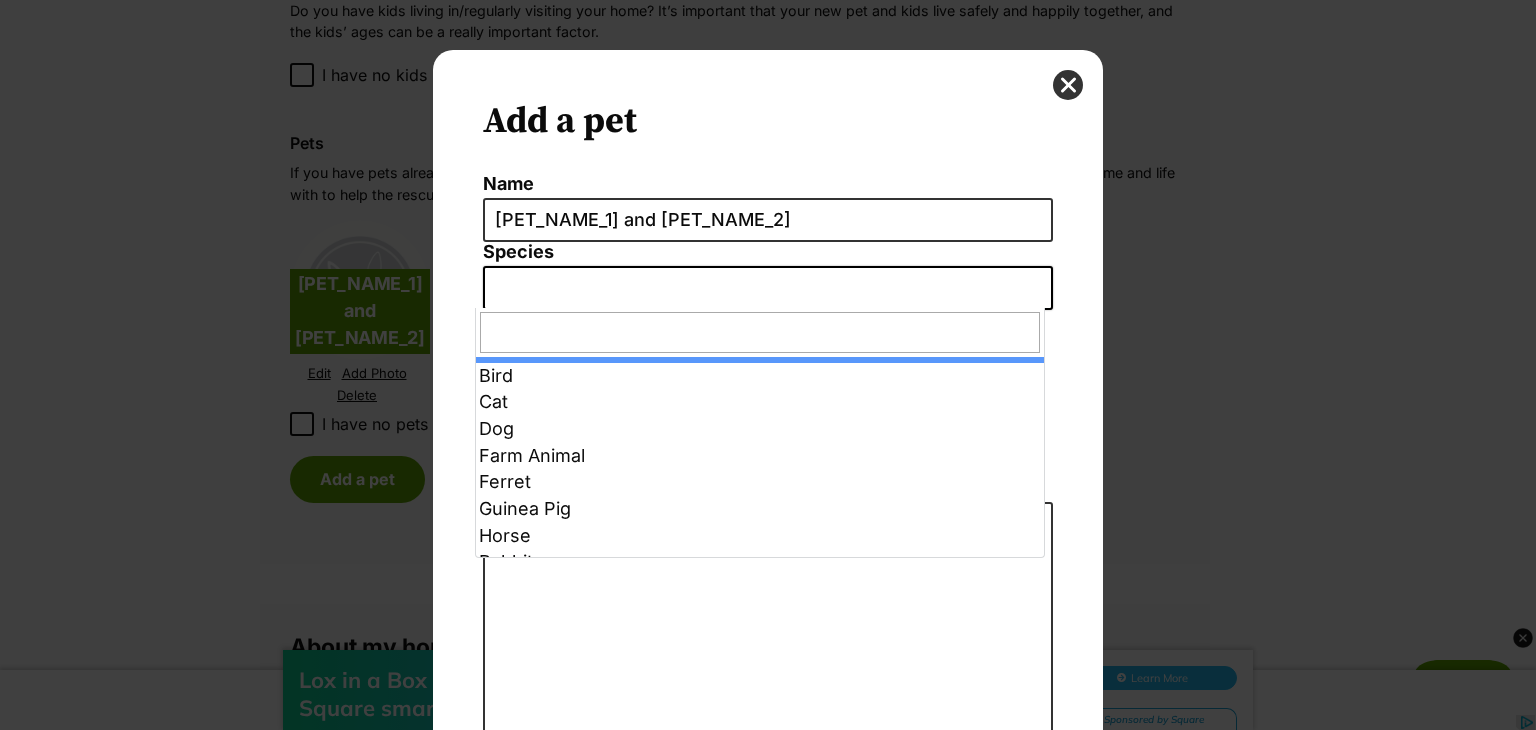 click at bounding box center (1042, 288) 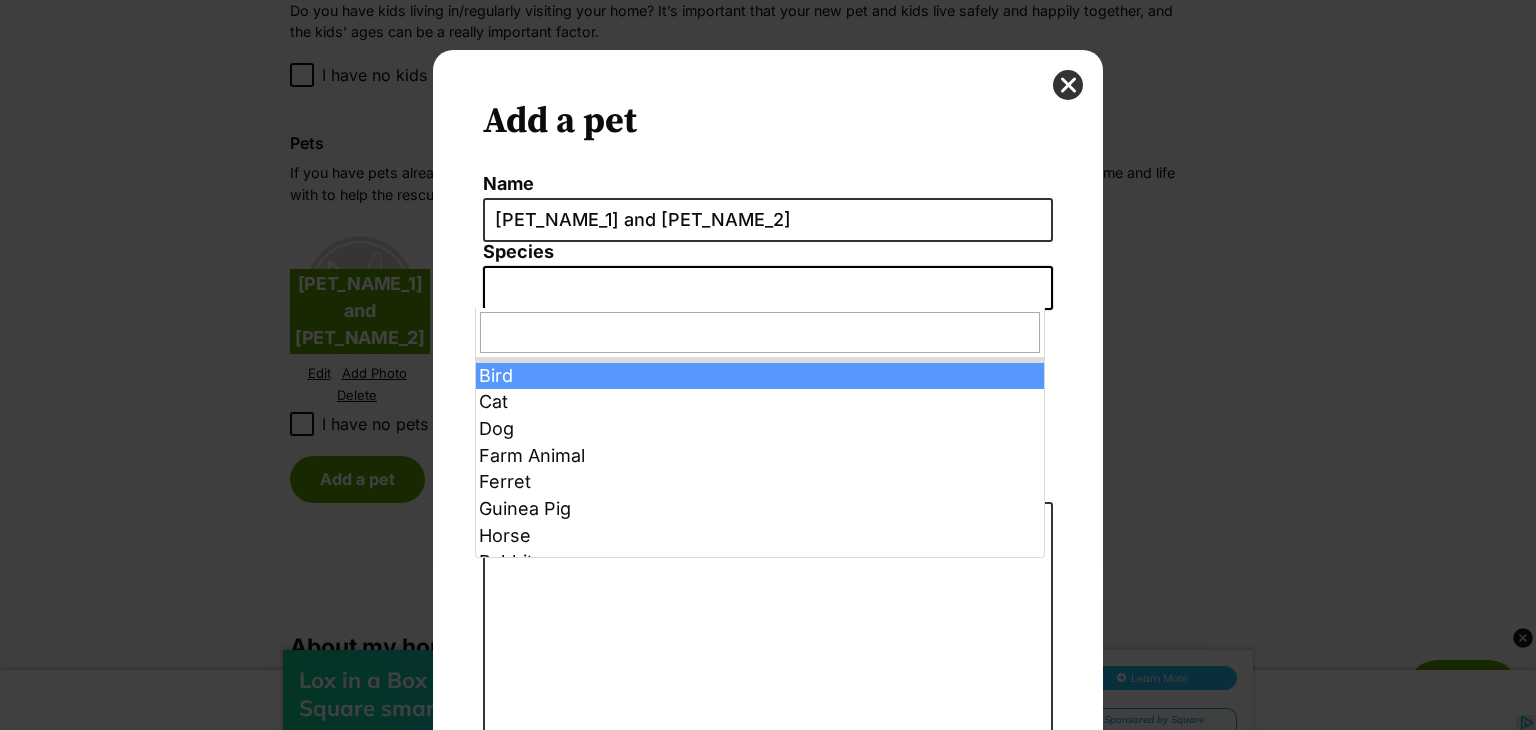 select on "10" 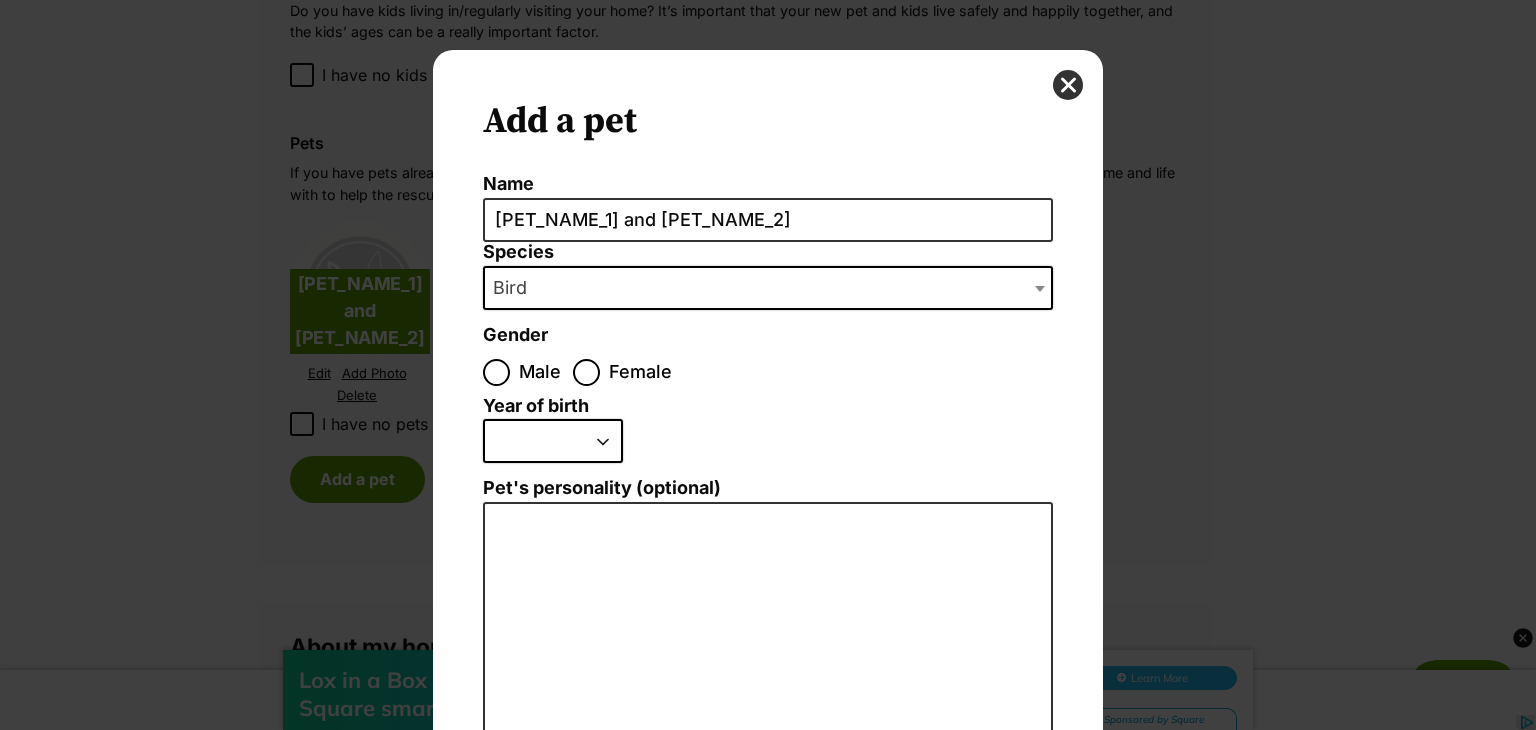 click on "2025
2024
2023
2022
2021
2020
2019
2018
2017
2016
2015
2014
2013
2012
2011
2010
2009
2008
2007
2006
2005
2004
2003
2002
2001
2000
1999
1998
1997
1996
1995" at bounding box center (553, 441) 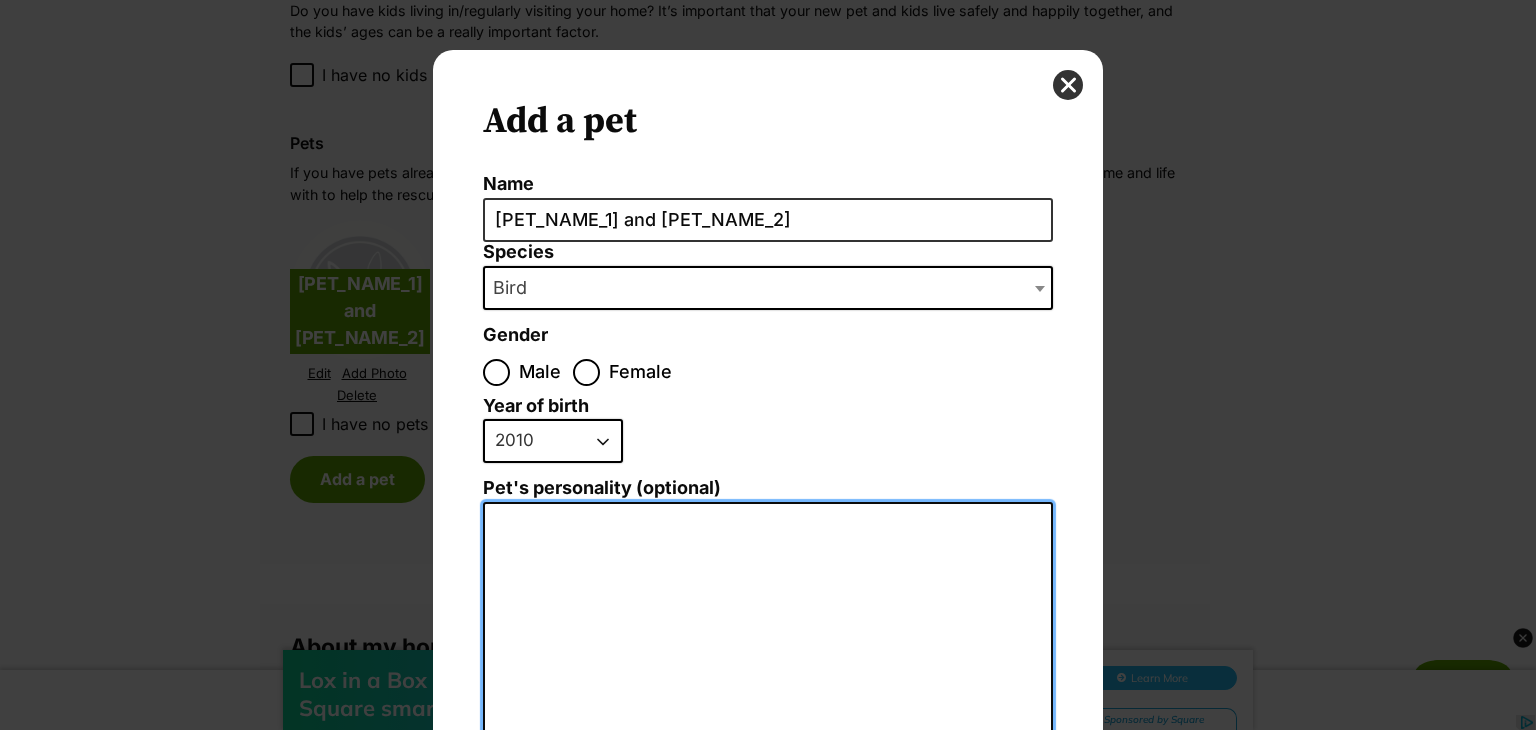 click on "Pet's personality (optional)" at bounding box center (768, 721) 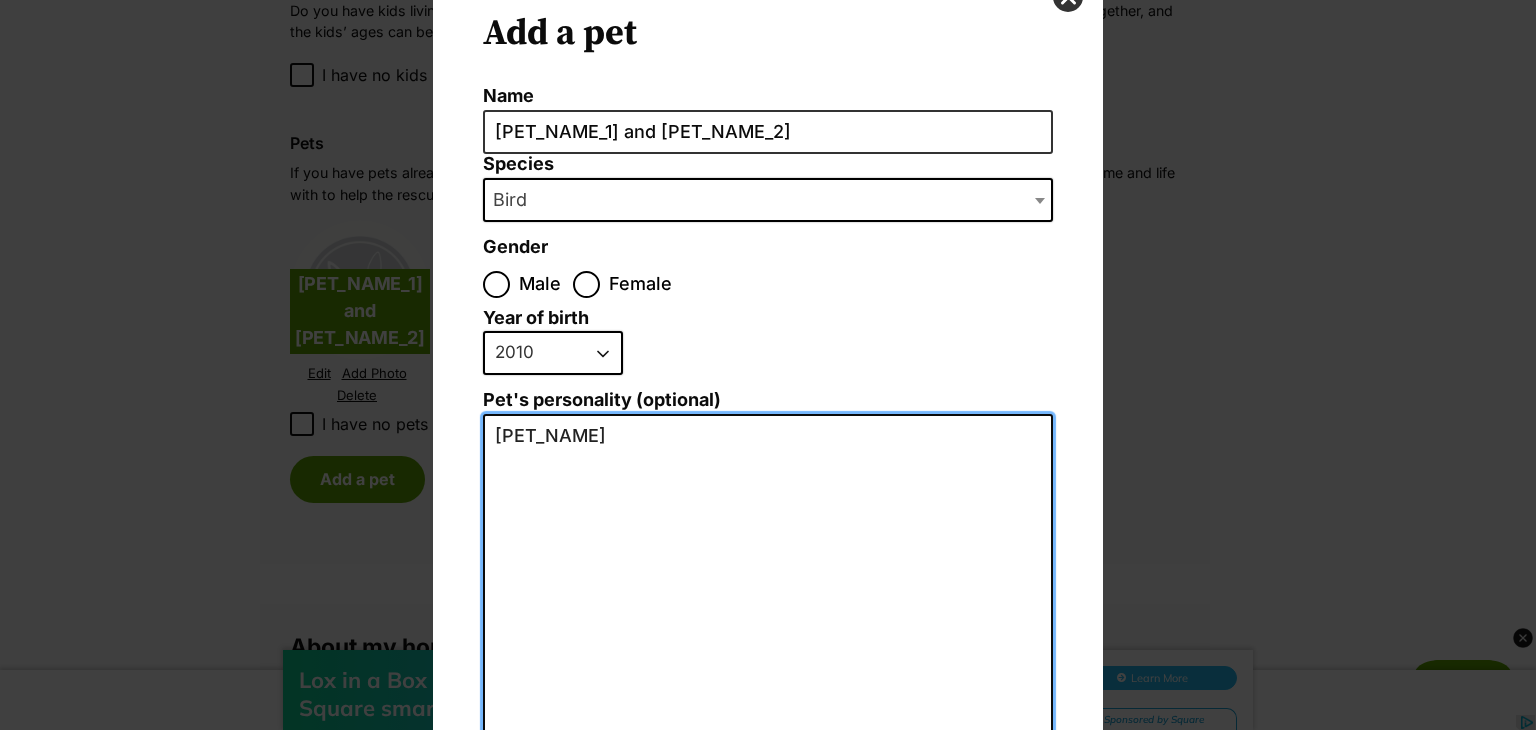 scroll, scrollTop: 336, scrollLeft: 0, axis: vertical 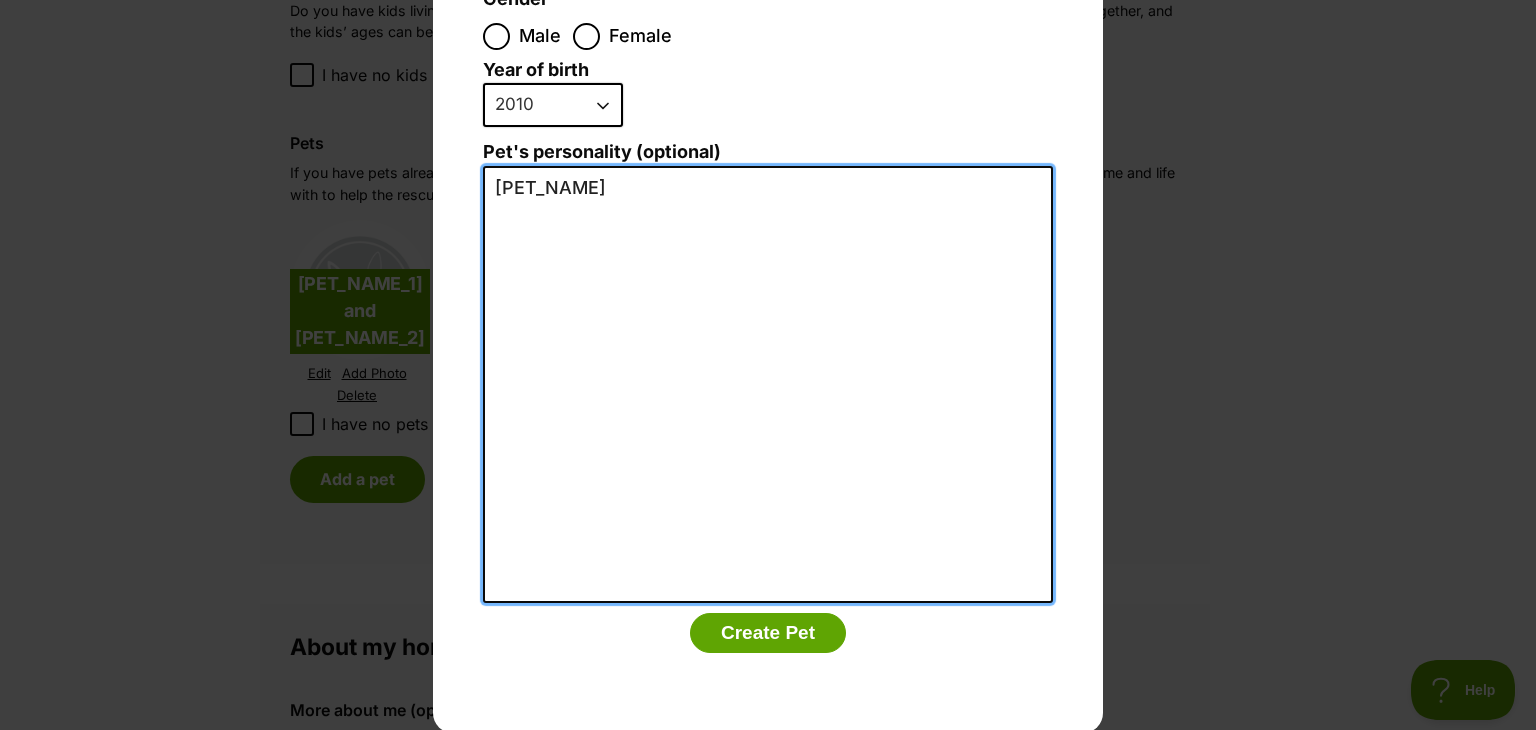 click on "Chirpy" at bounding box center (768, 384) 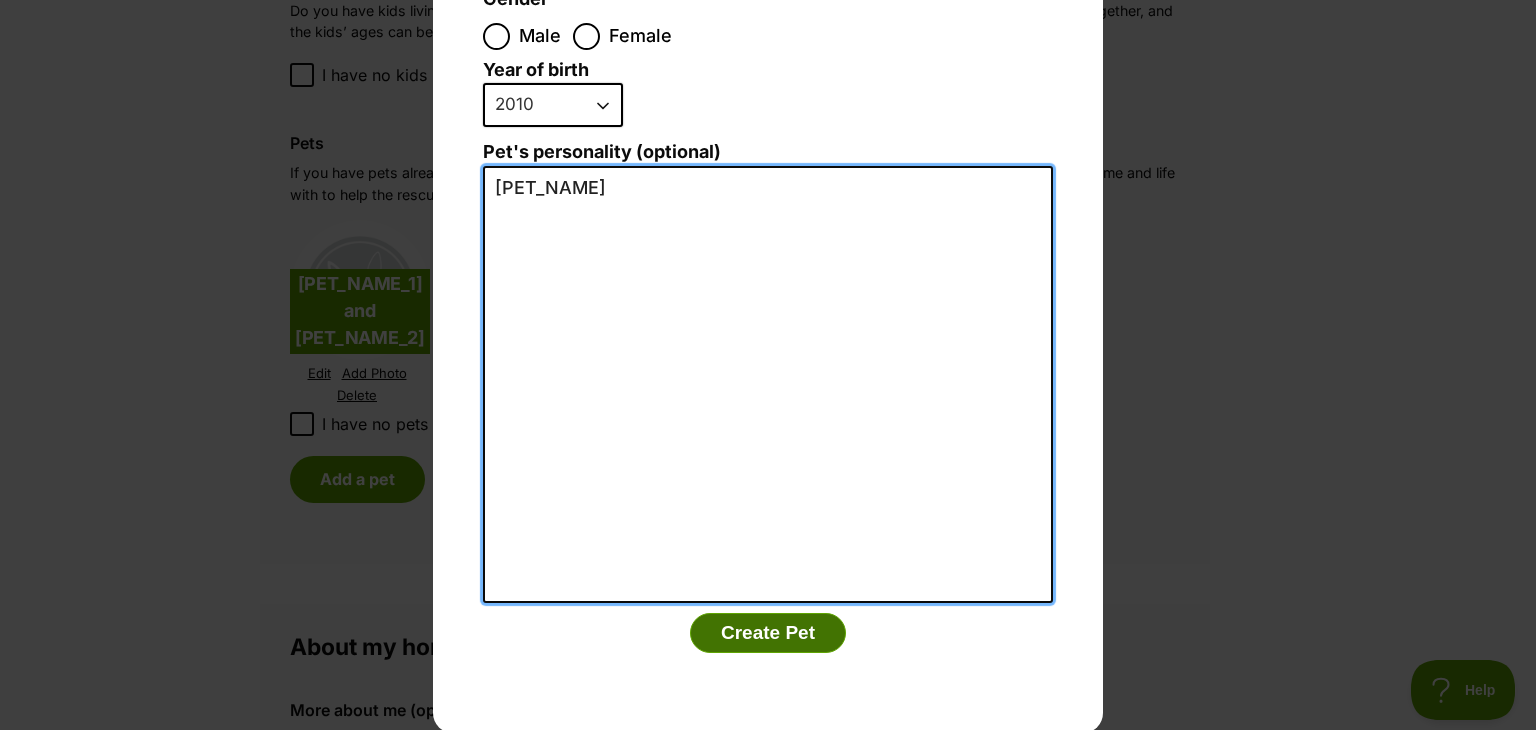 type on "Chirpy" 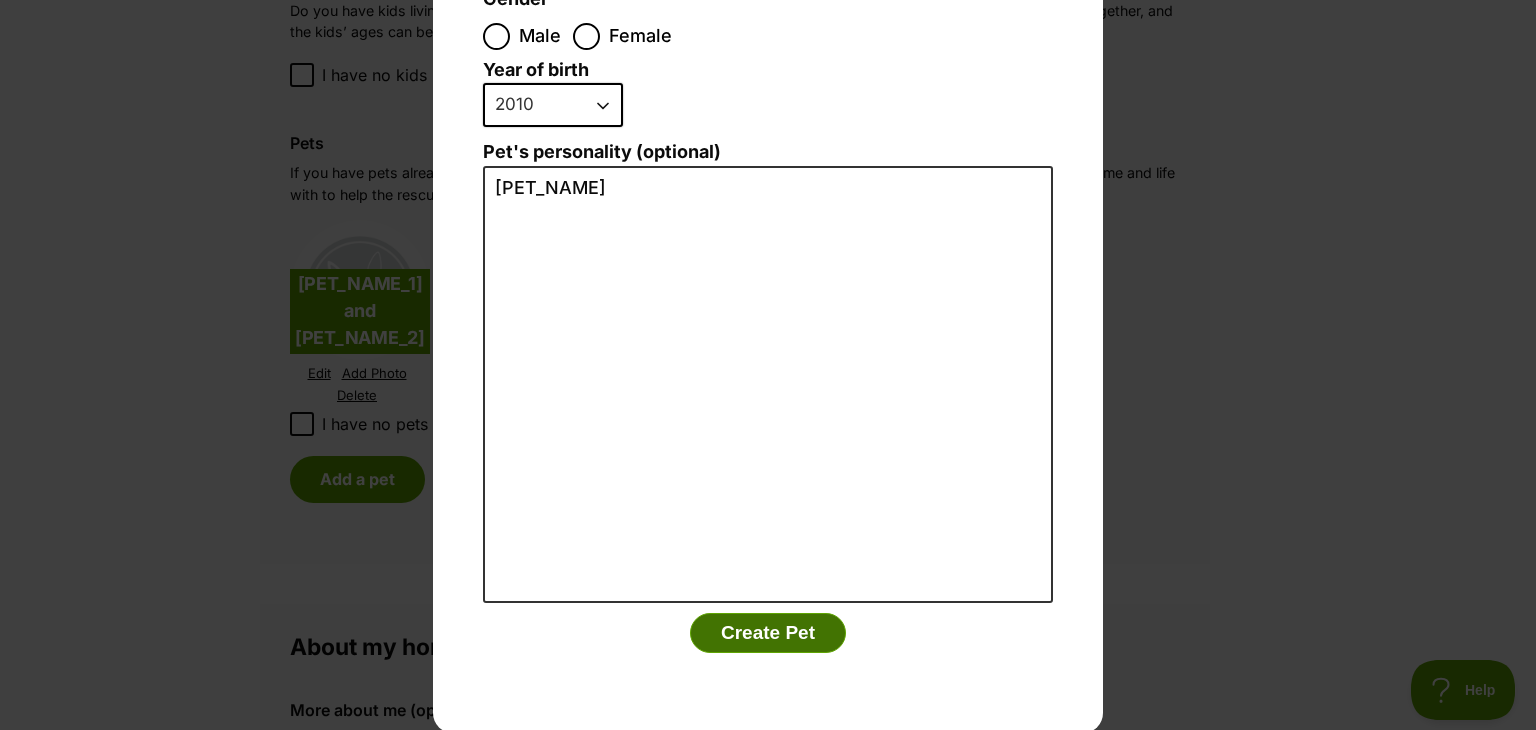 click on "Create Pet" at bounding box center [768, 633] 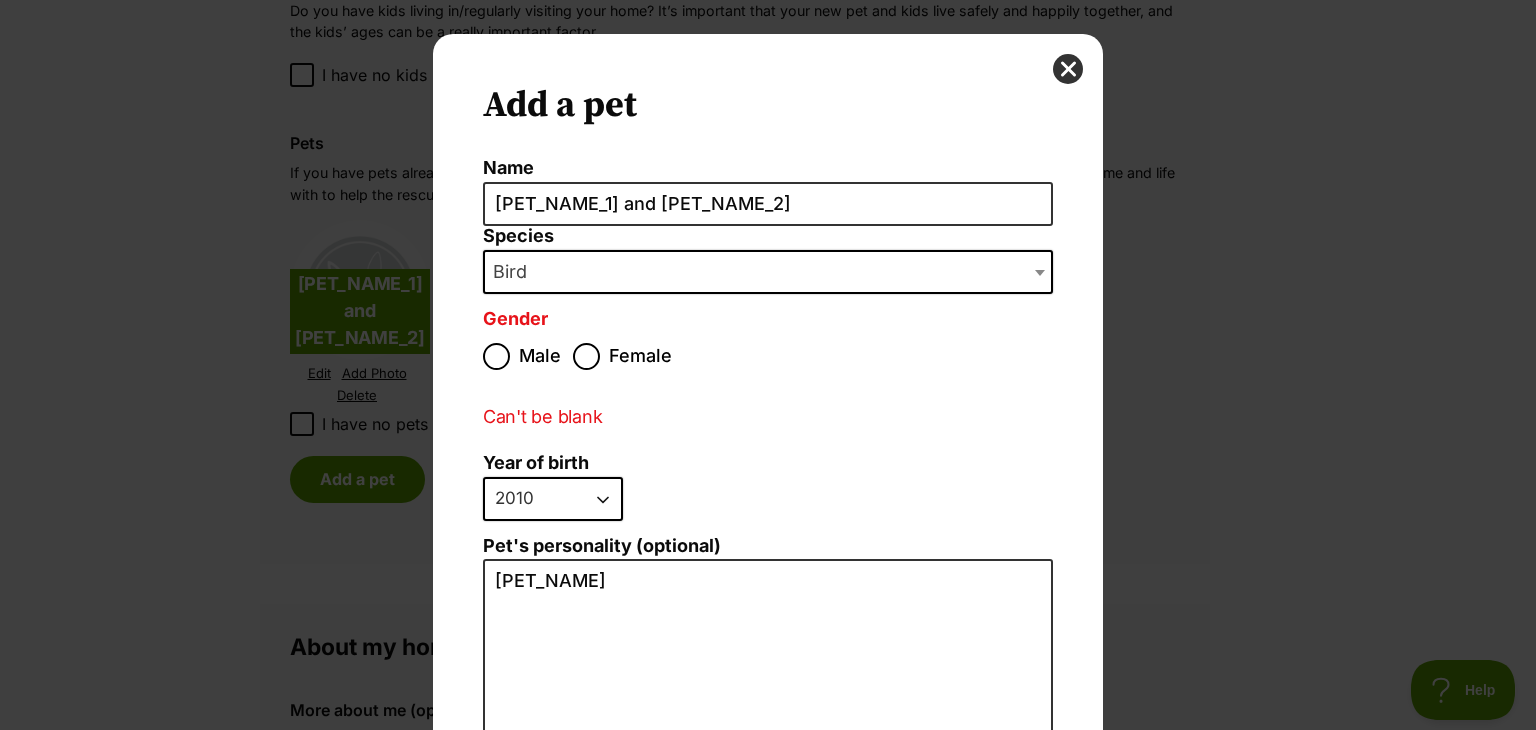 scroll, scrollTop: 0, scrollLeft: 0, axis: both 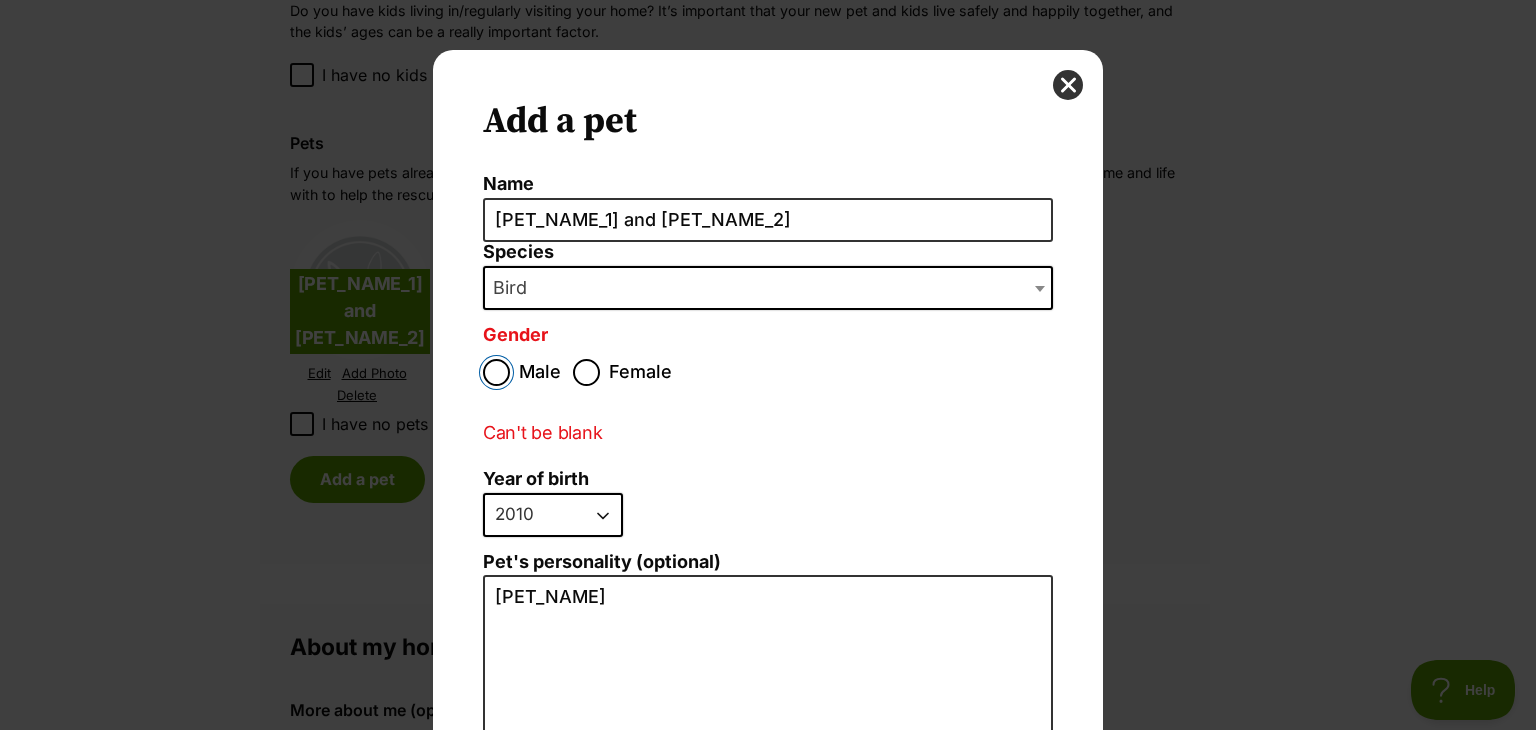 click on "Male" at bounding box center [496, 372] 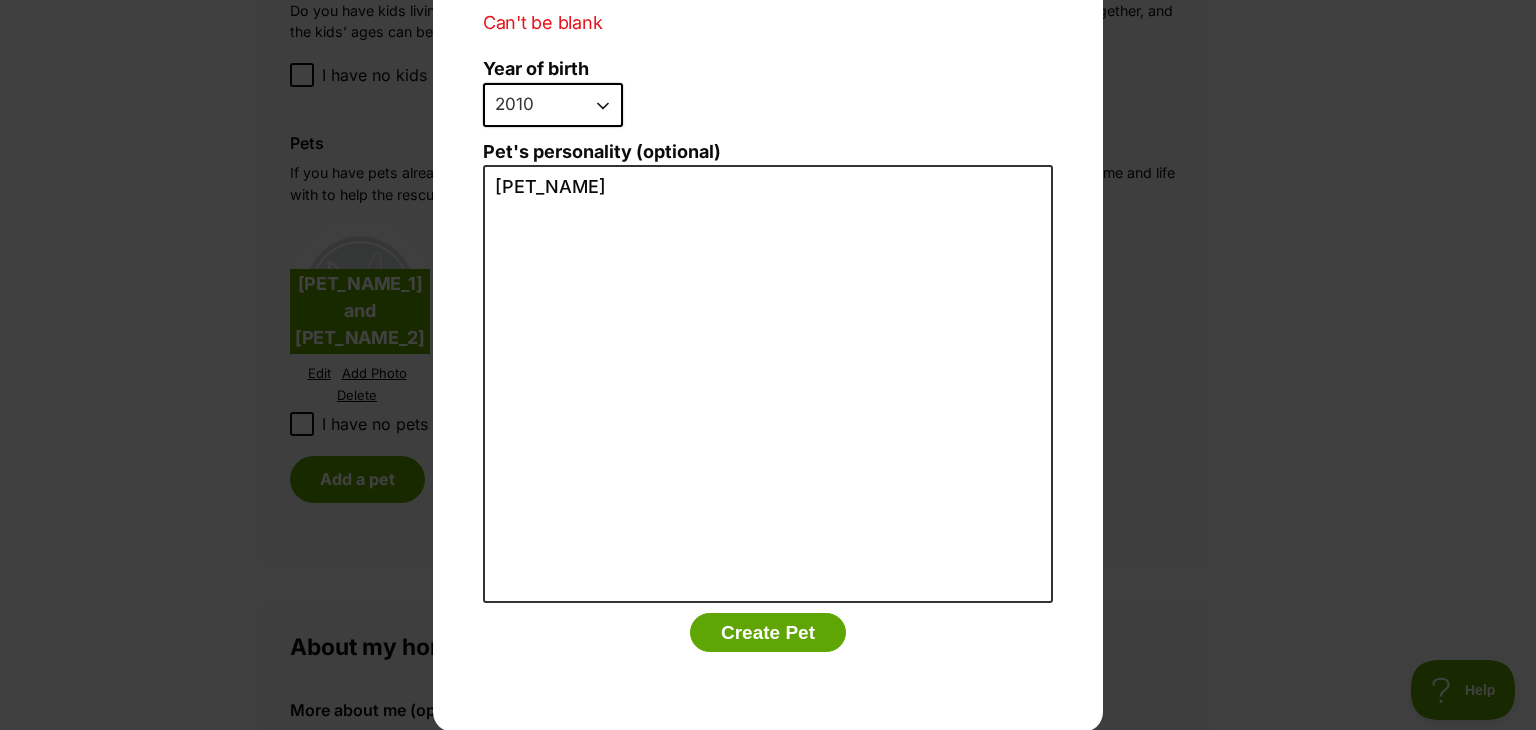 scroll, scrollTop: 411, scrollLeft: 0, axis: vertical 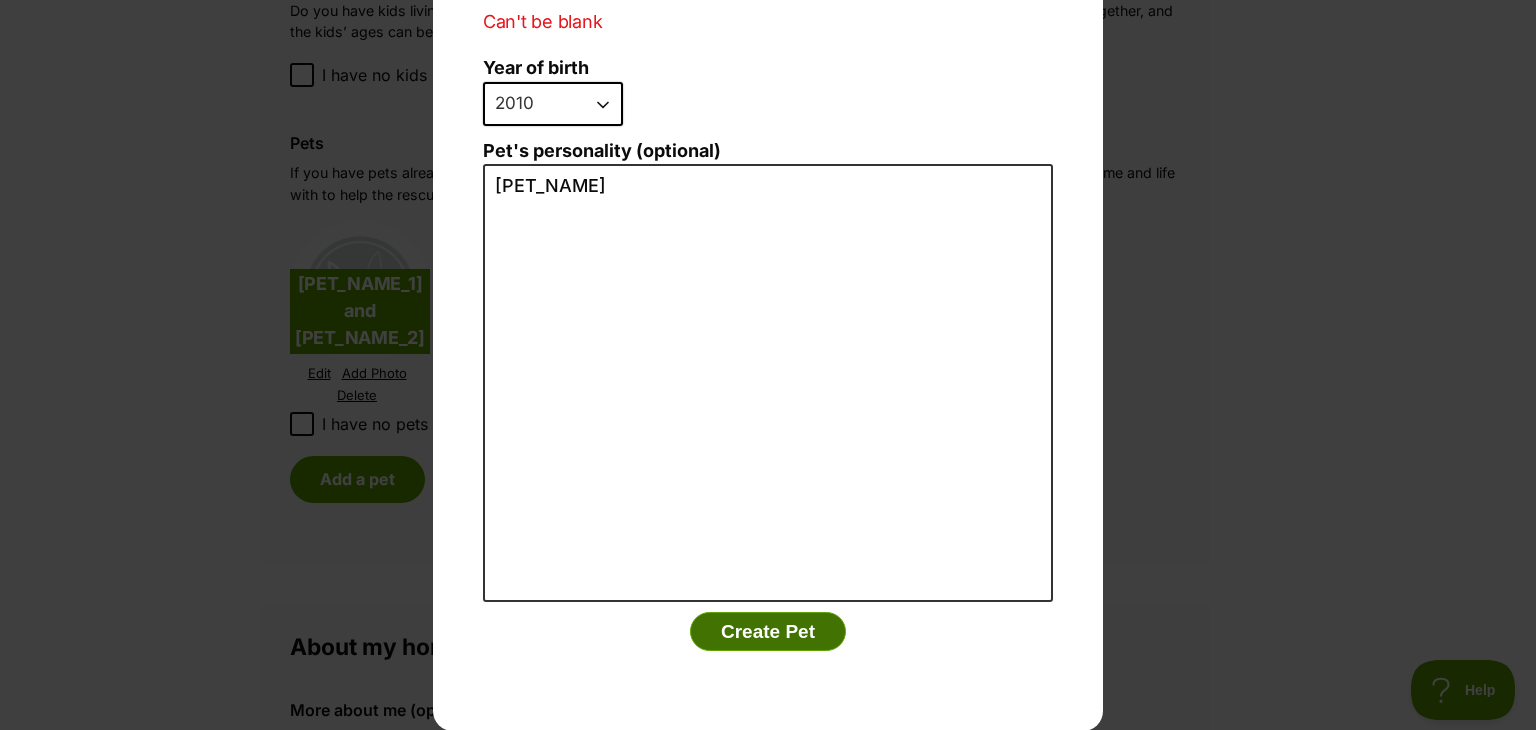 click on "Create Pet" at bounding box center (768, 632) 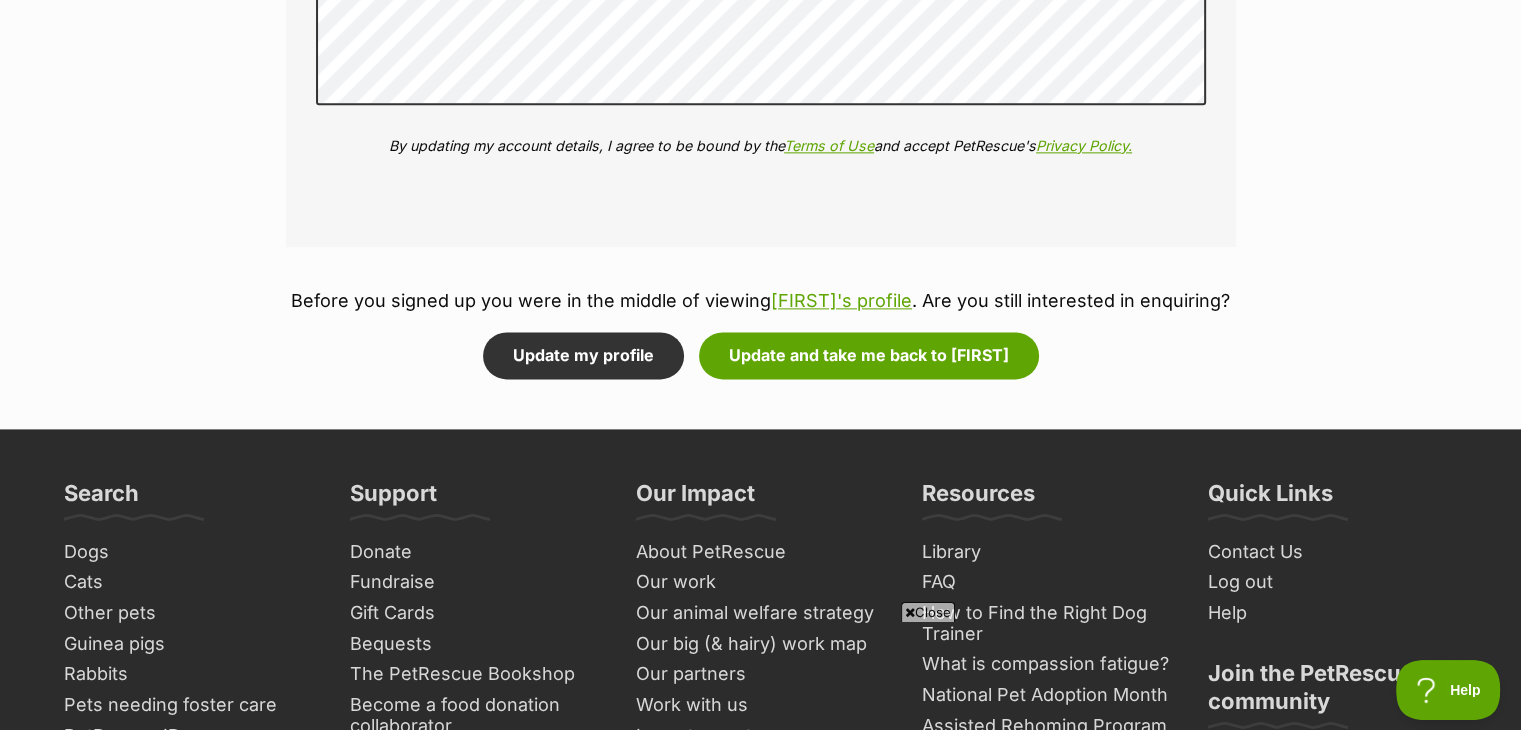scroll, scrollTop: 2700, scrollLeft: 0, axis: vertical 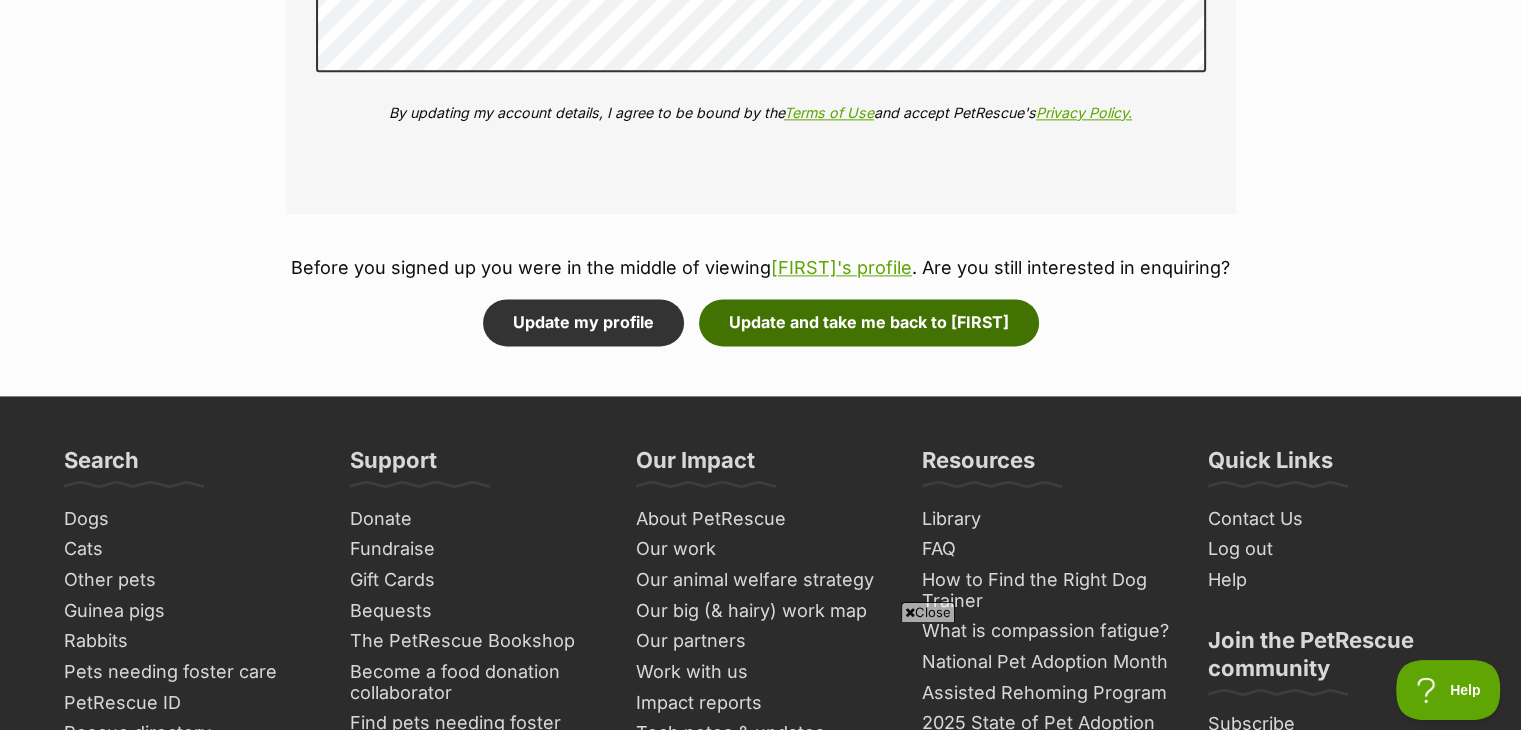 click on "Update and take me back to Sadie" at bounding box center [869, 322] 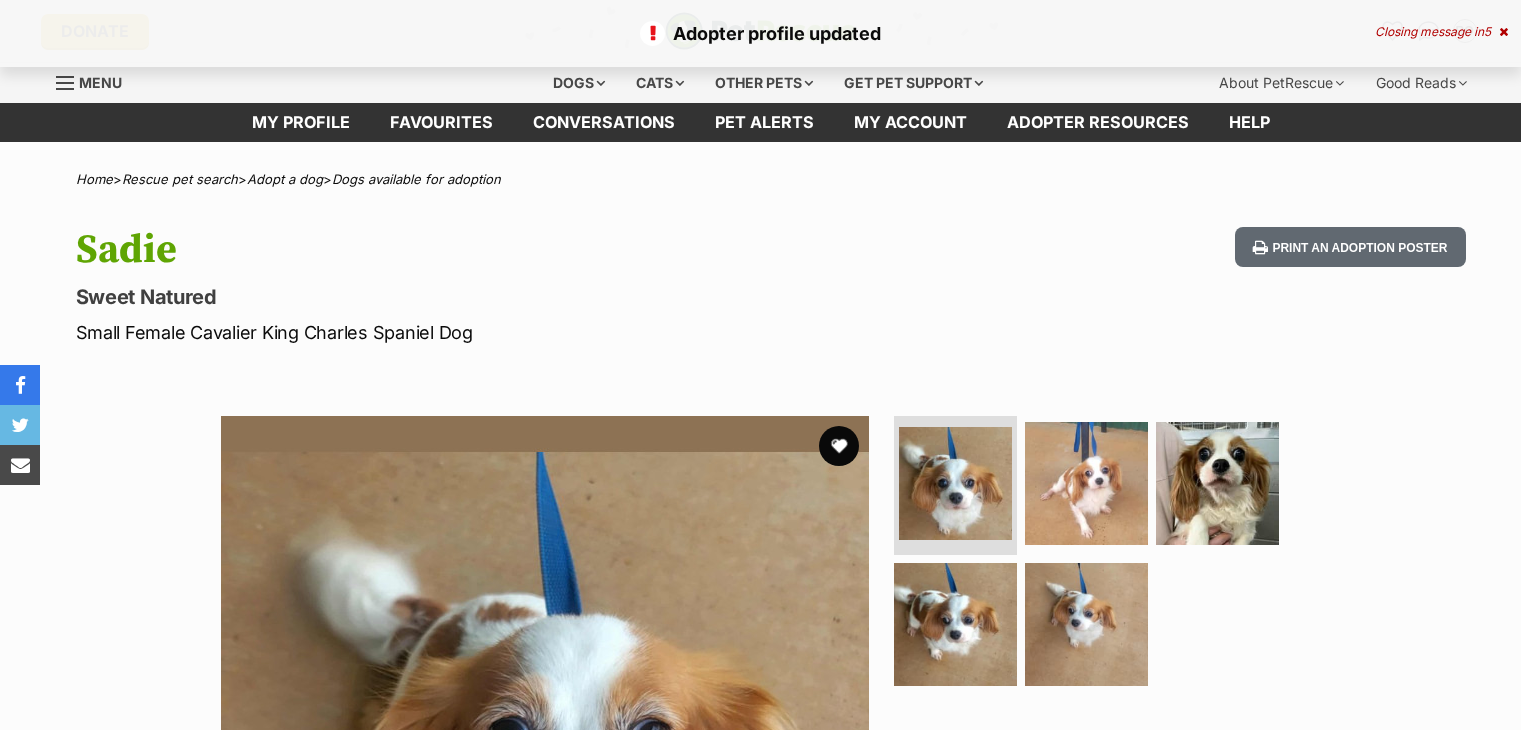 scroll, scrollTop: 0, scrollLeft: 0, axis: both 